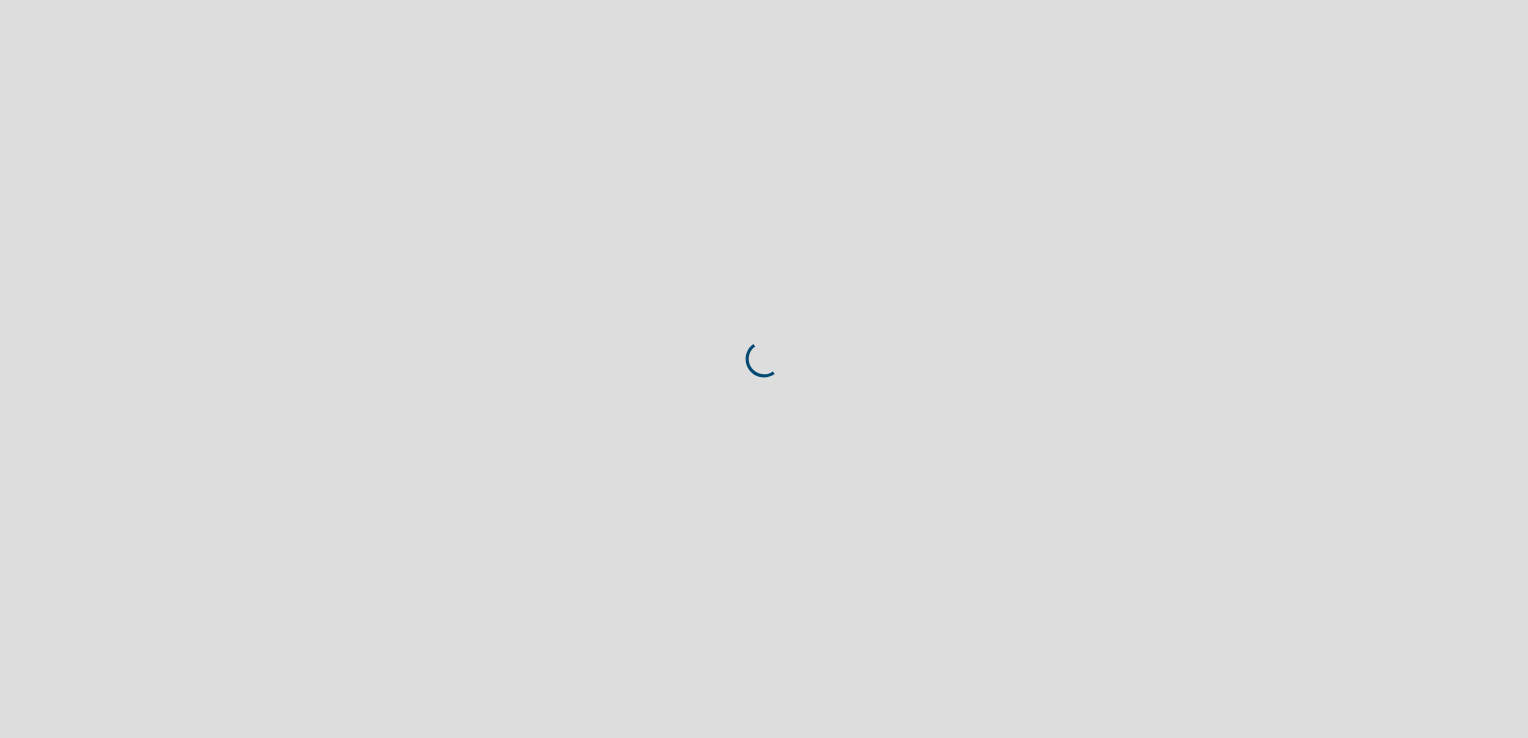 scroll, scrollTop: 0, scrollLeft: 0, axis: both 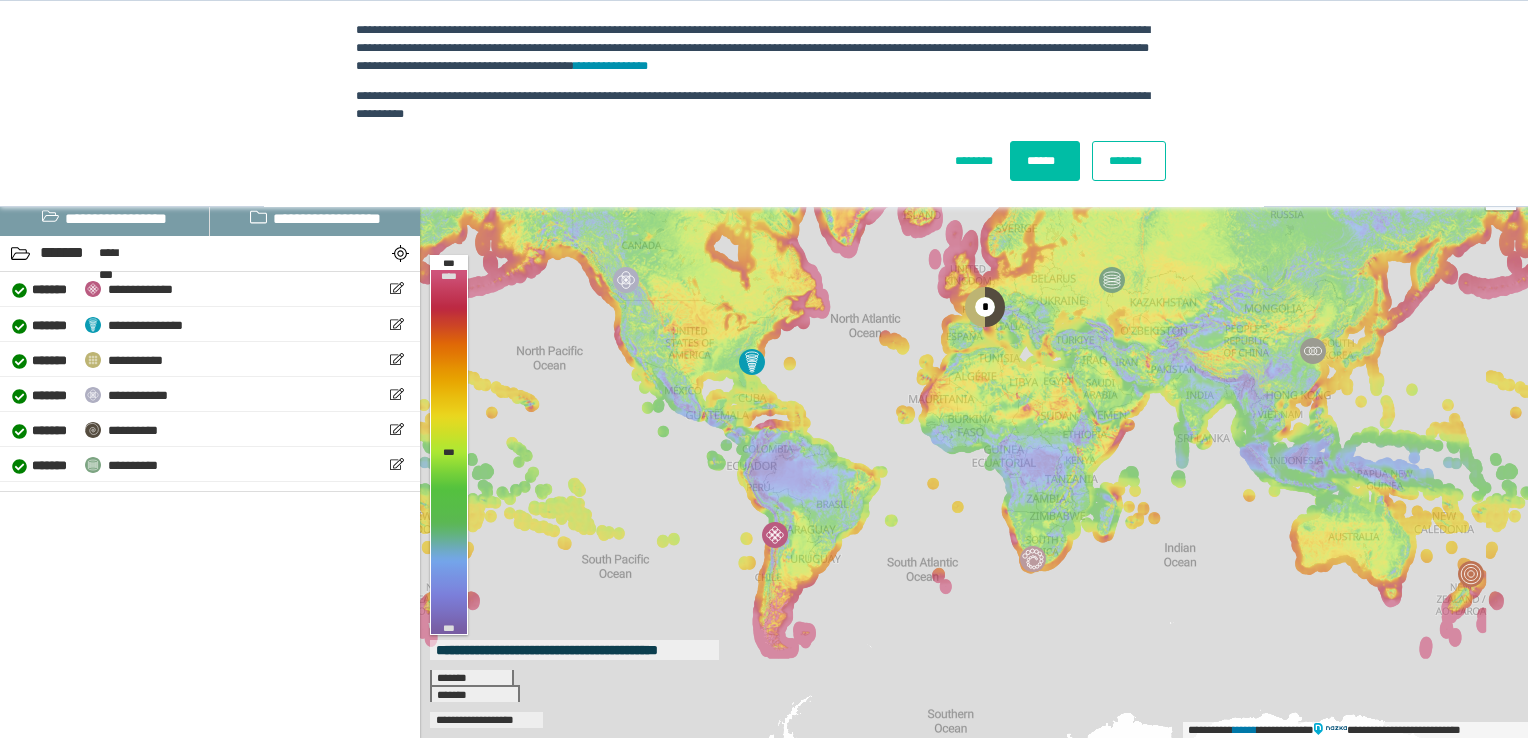 click on "*******" at bounding box center [1129, 161] 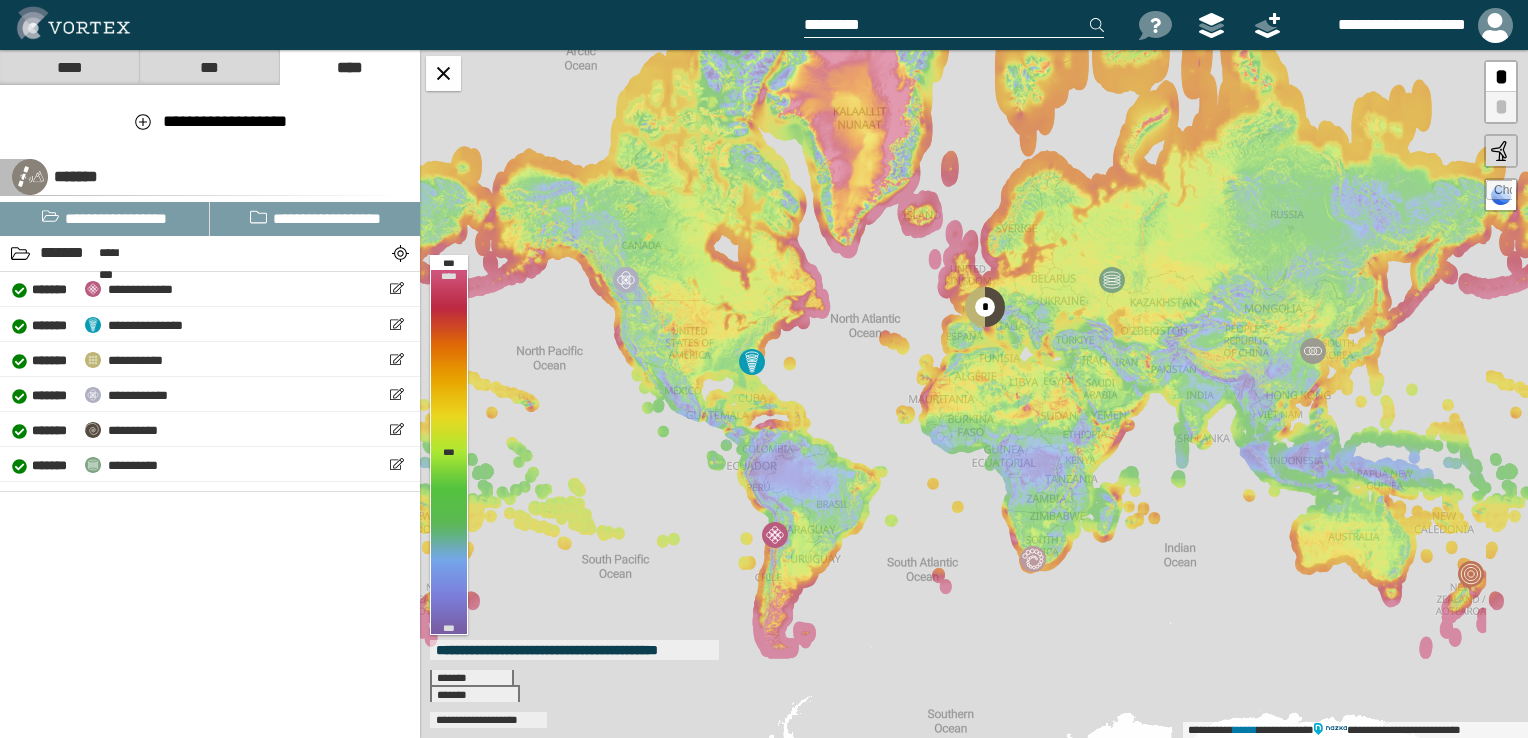 click at bounding box center [954, 25] 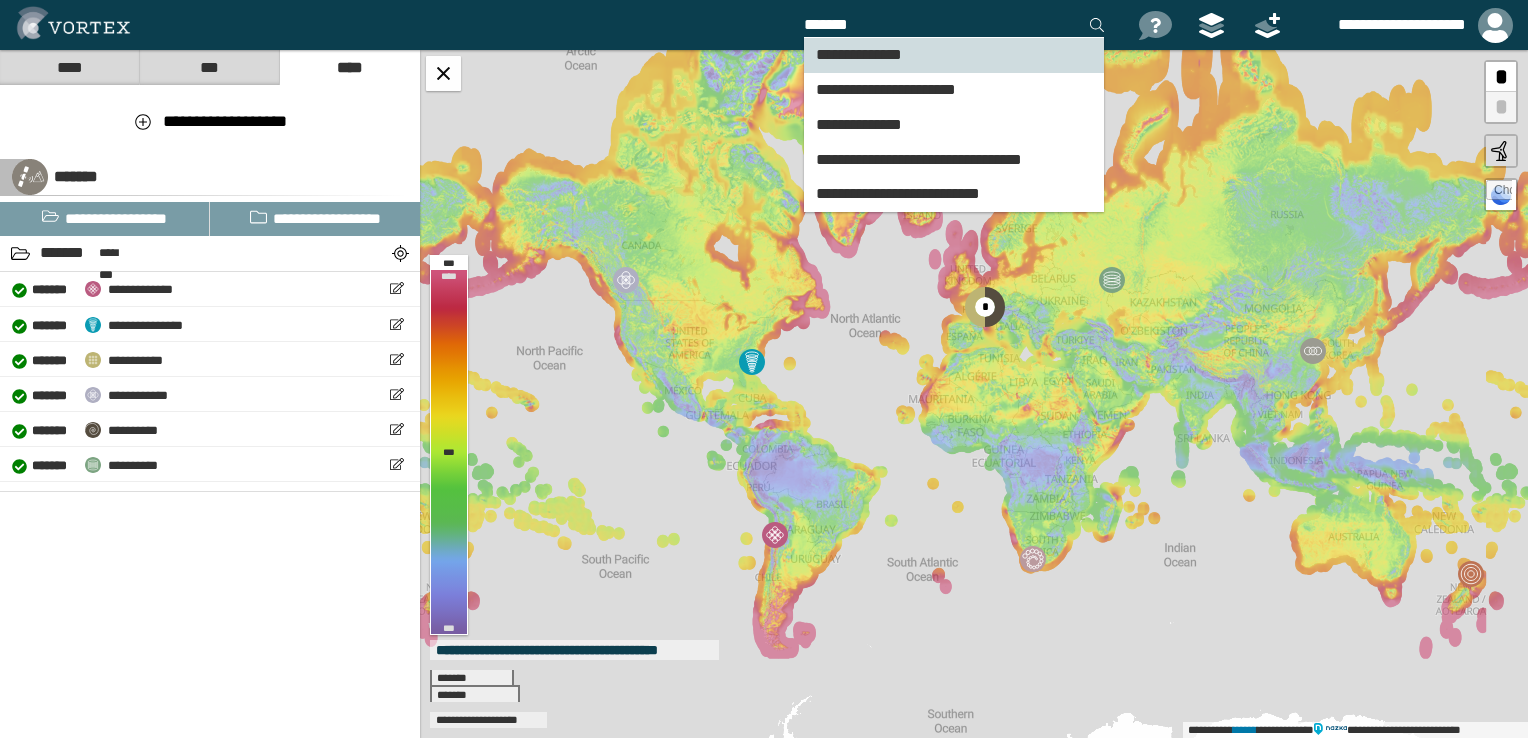 type on "*******" 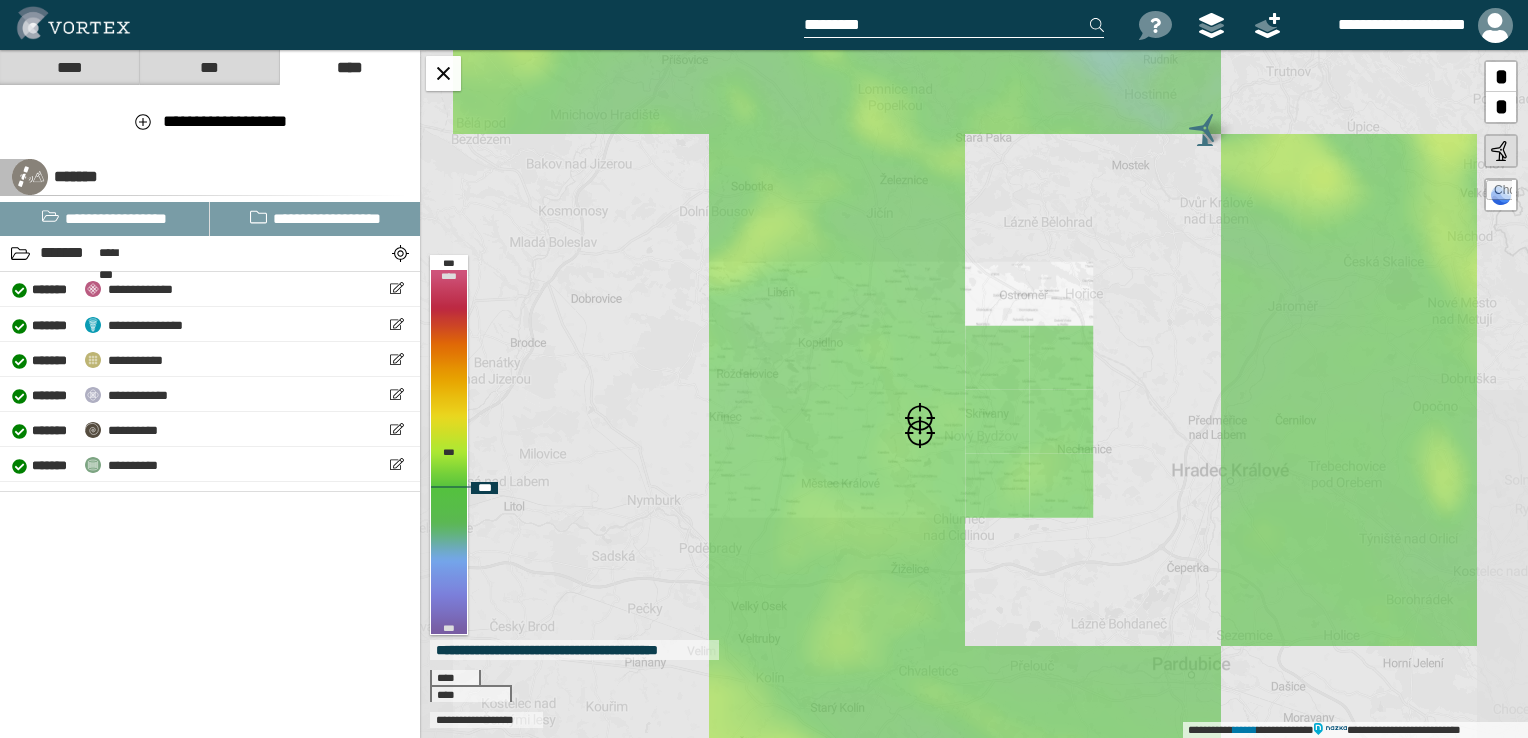 drag, startPoint x: 913, startPoint y: 390, endPoint x: 860, endPoint y: 417, distance: 59.48109 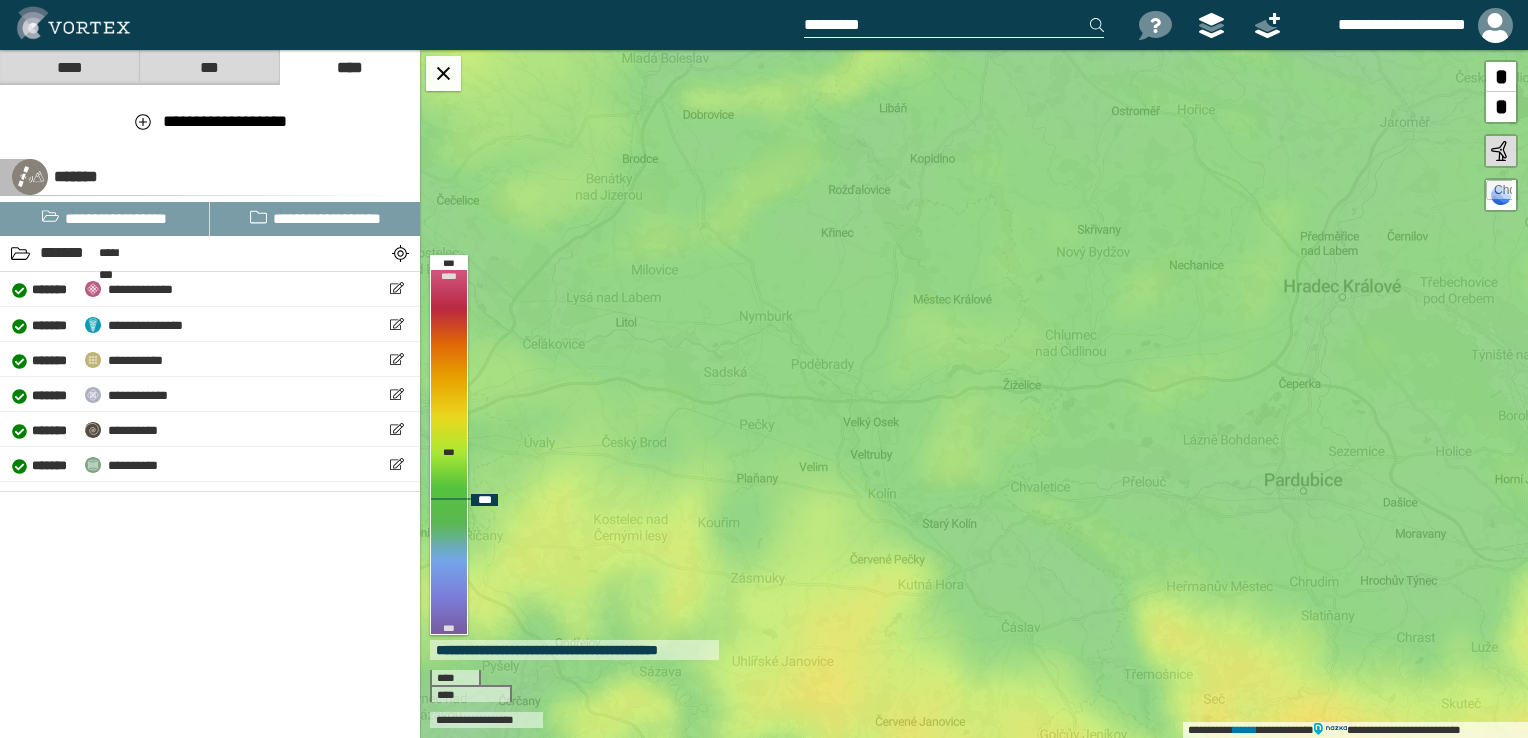 click on "*" at bounding box center [1501, 77] 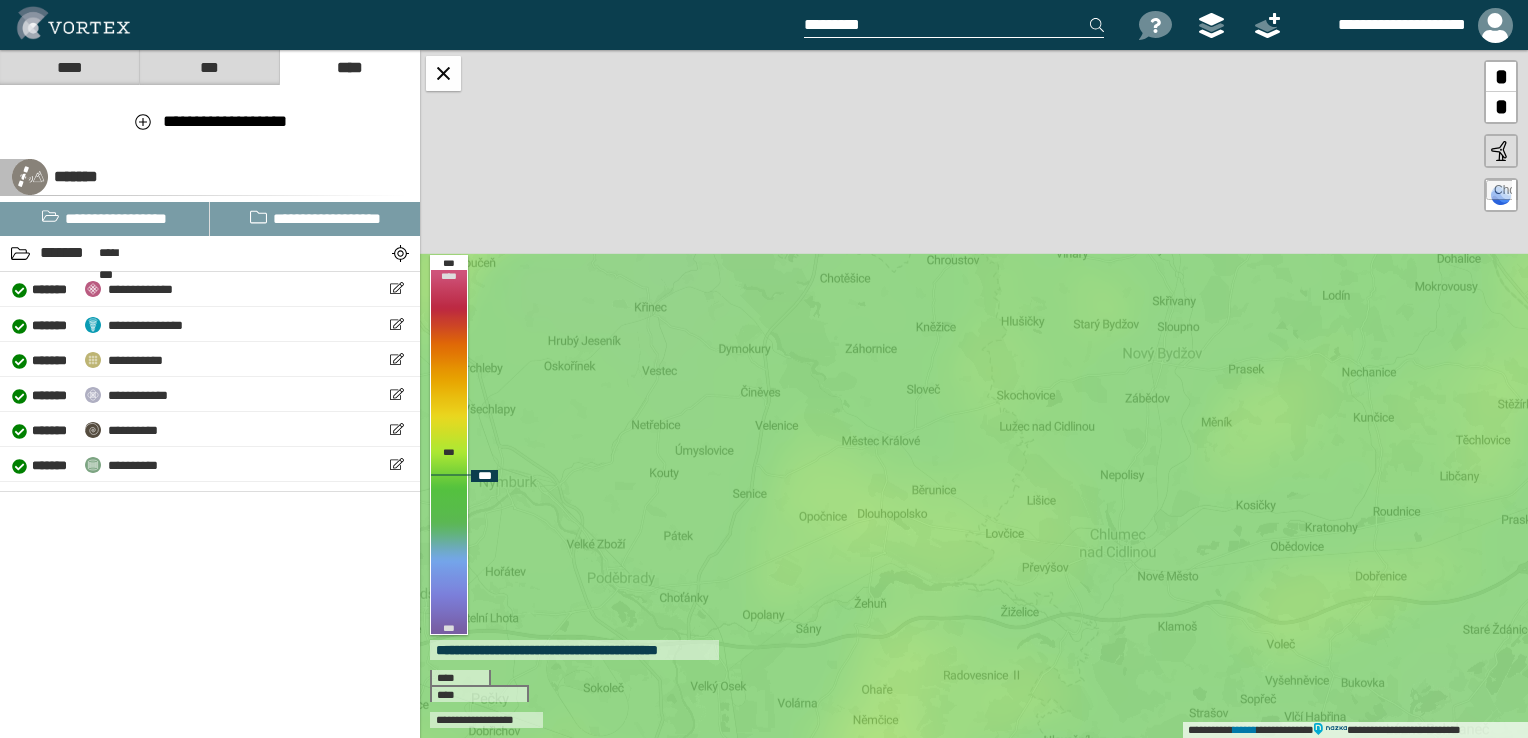 drag, startPoint x: 932, startPoint y: 302, endPoint x: 878, endPoint y: 559, distance: 262.61188 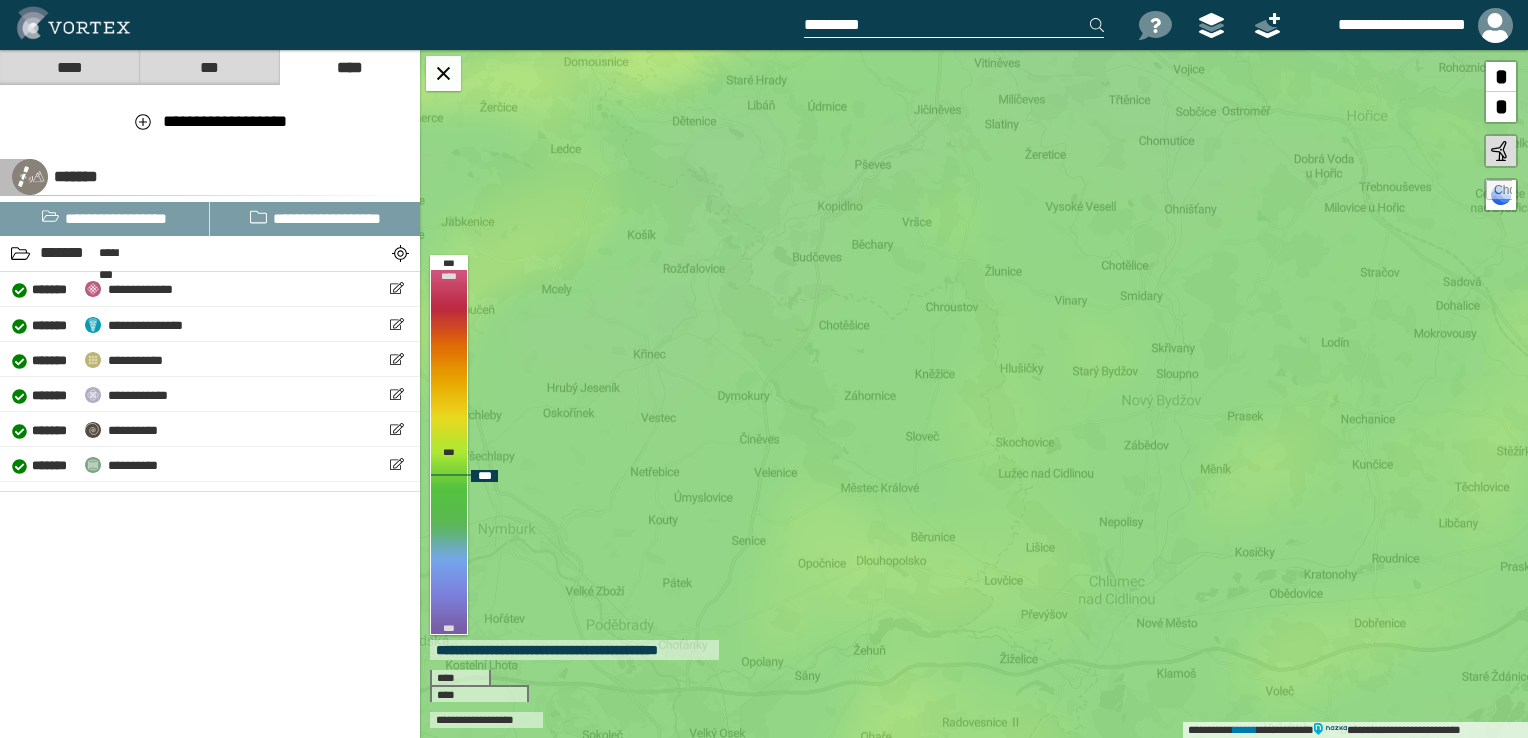 drag, startPoint x: 867, startPoint y: 515, endPoint x: 901, endPoint y: 680, distance: 168.46661 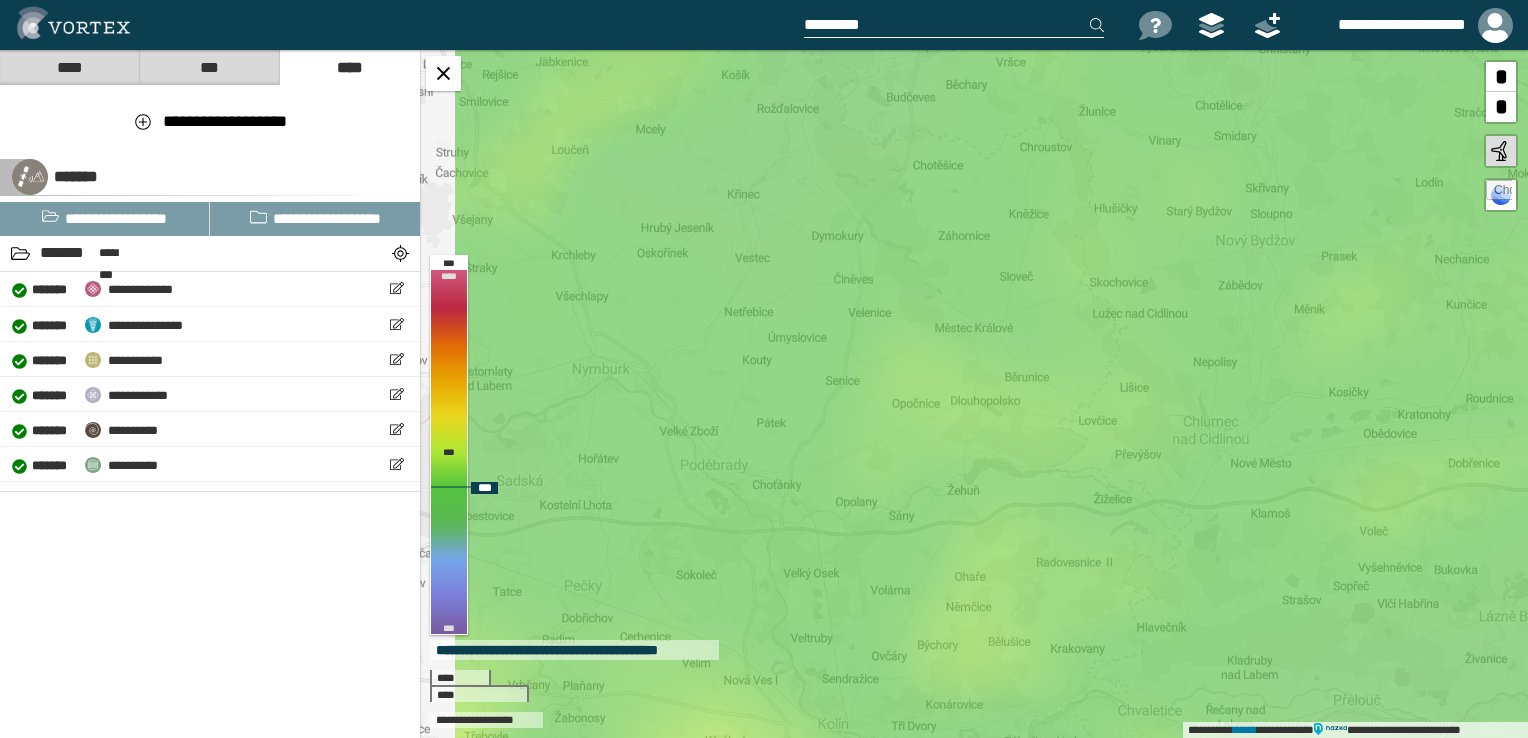 drag, startPoint x: 856, startPoint y: 598, endPoint x: 938, endPoint y: 249, distance: 358.50385 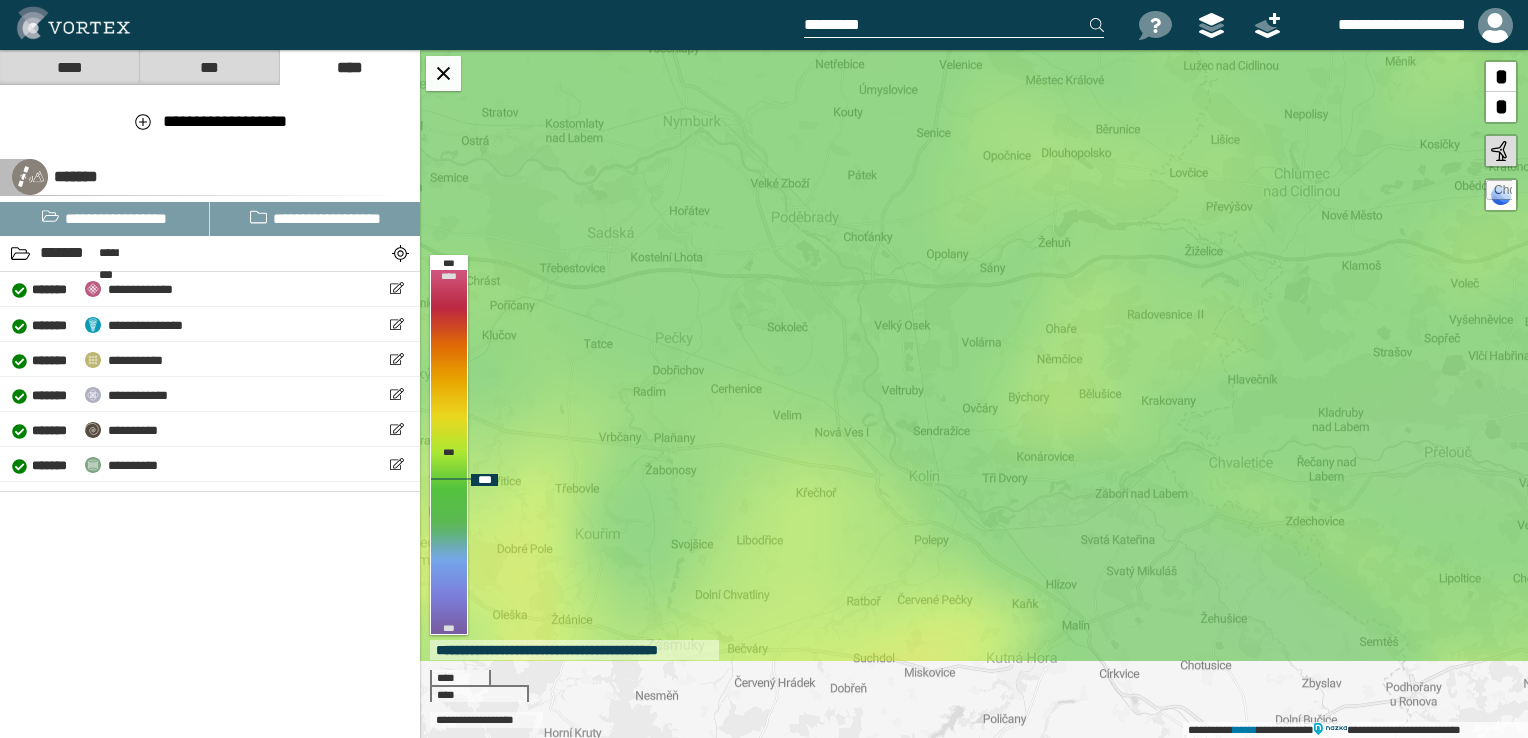 drag, startPoint x: 887, startPoint y: 402, endPoint x: 959, endPoint y: 202, distance: 212.56528 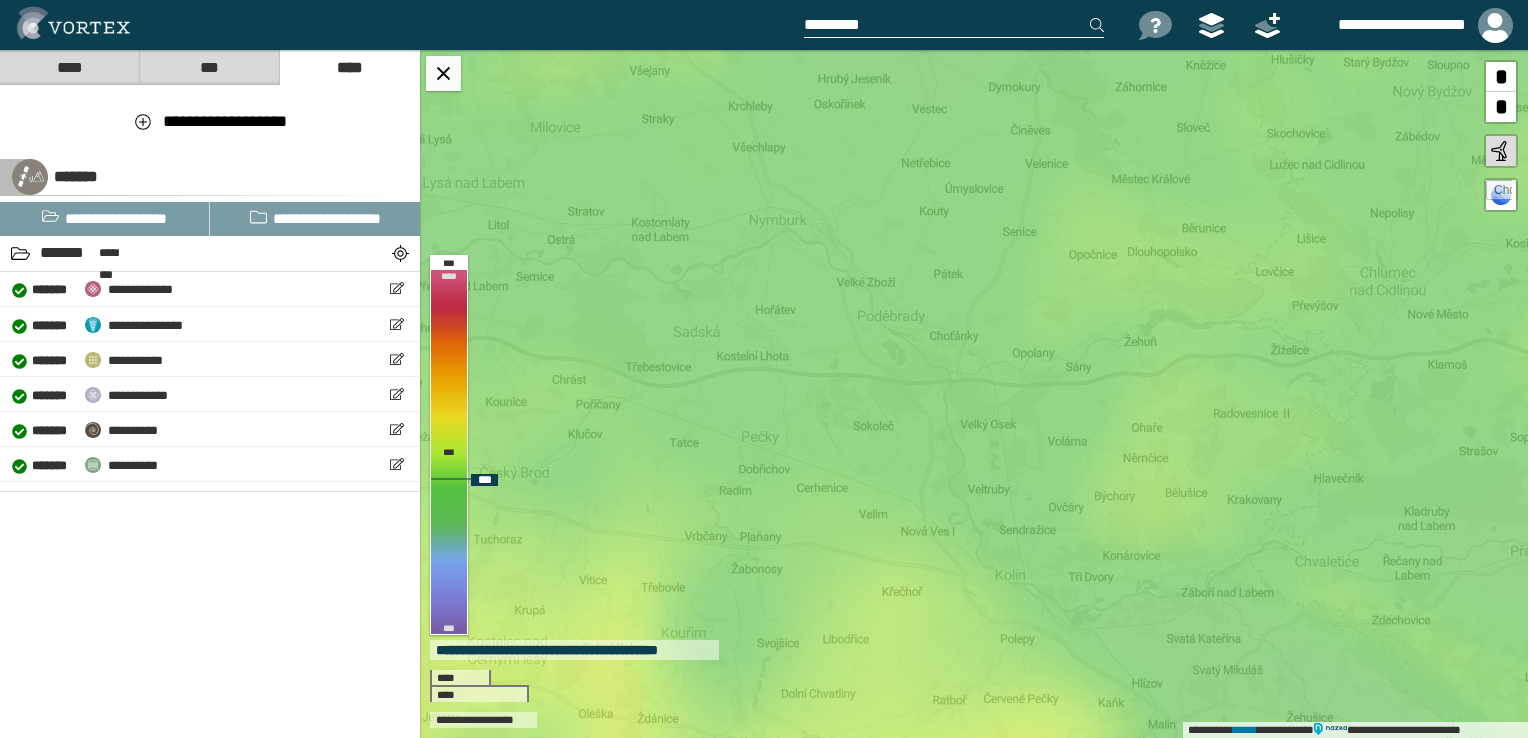 drag, startPoint x: 959, startPoint y: 202, endPoint x: 1055, endPoint y: 342, distance: 169.75276 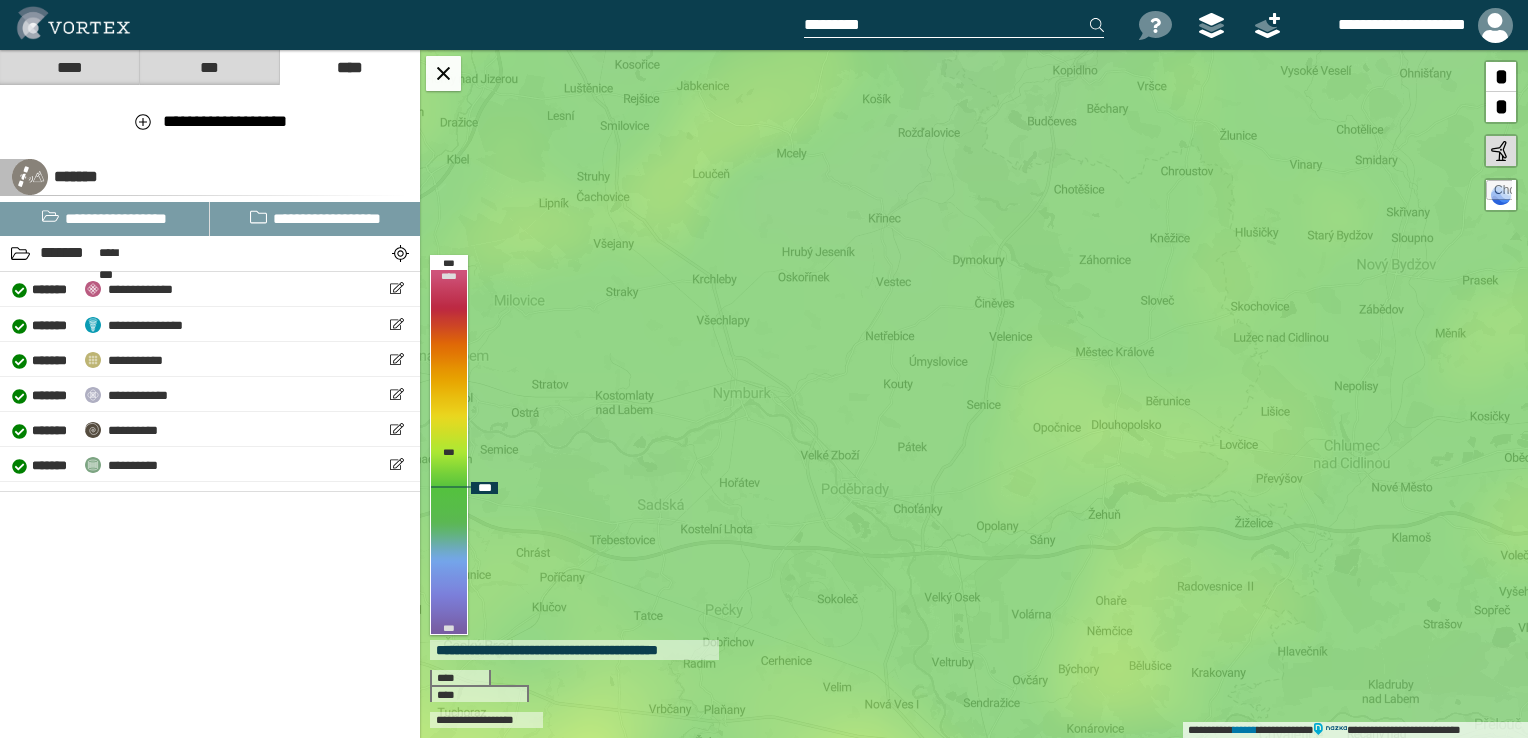drag, startPoint x: 1032, startPoint y: 270, endPoint x: 961, endPoint y: 500, distance: 240.70937 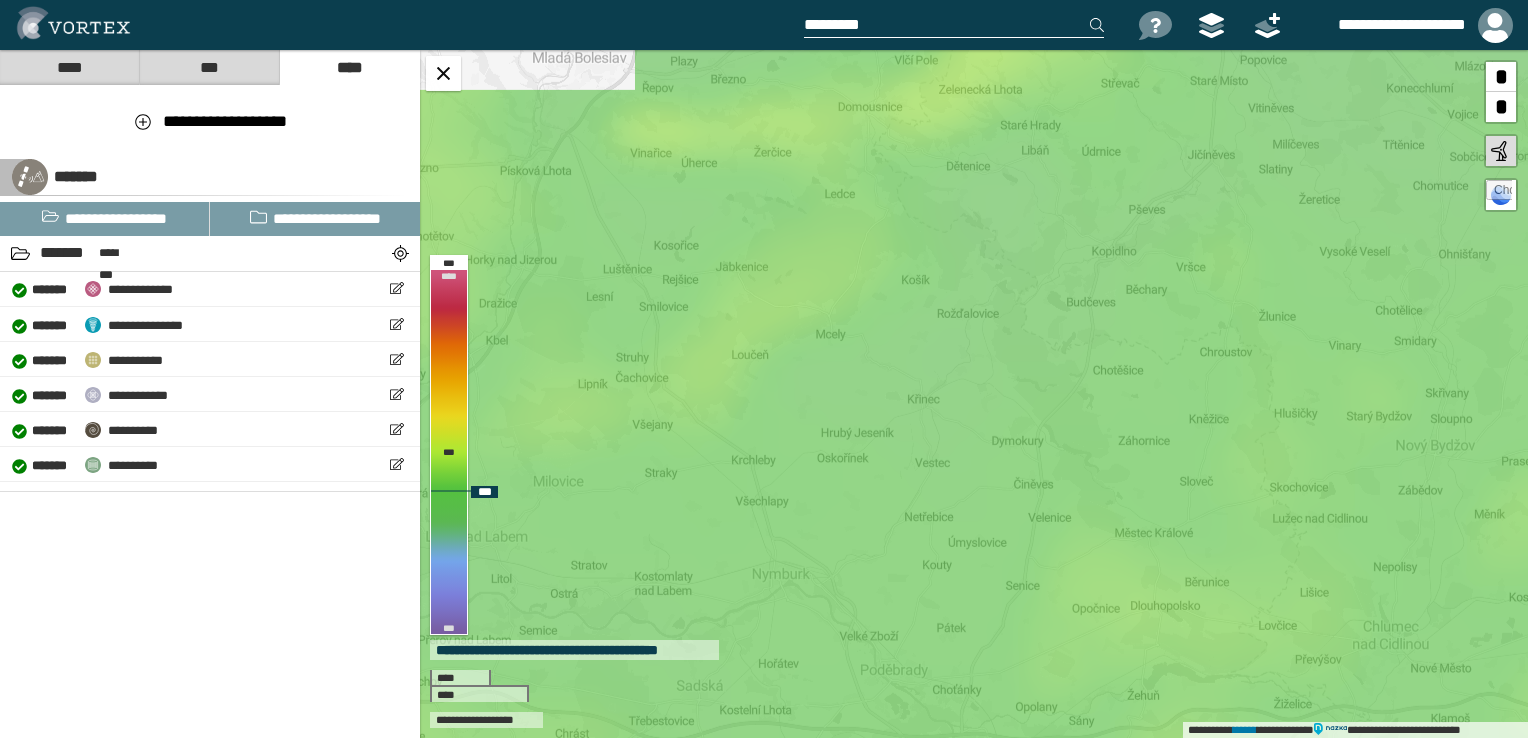 drag, startPoint x: 836, startPoint y: 435, endPoint x: 892, endPoint y: 546, distance: 124.32619 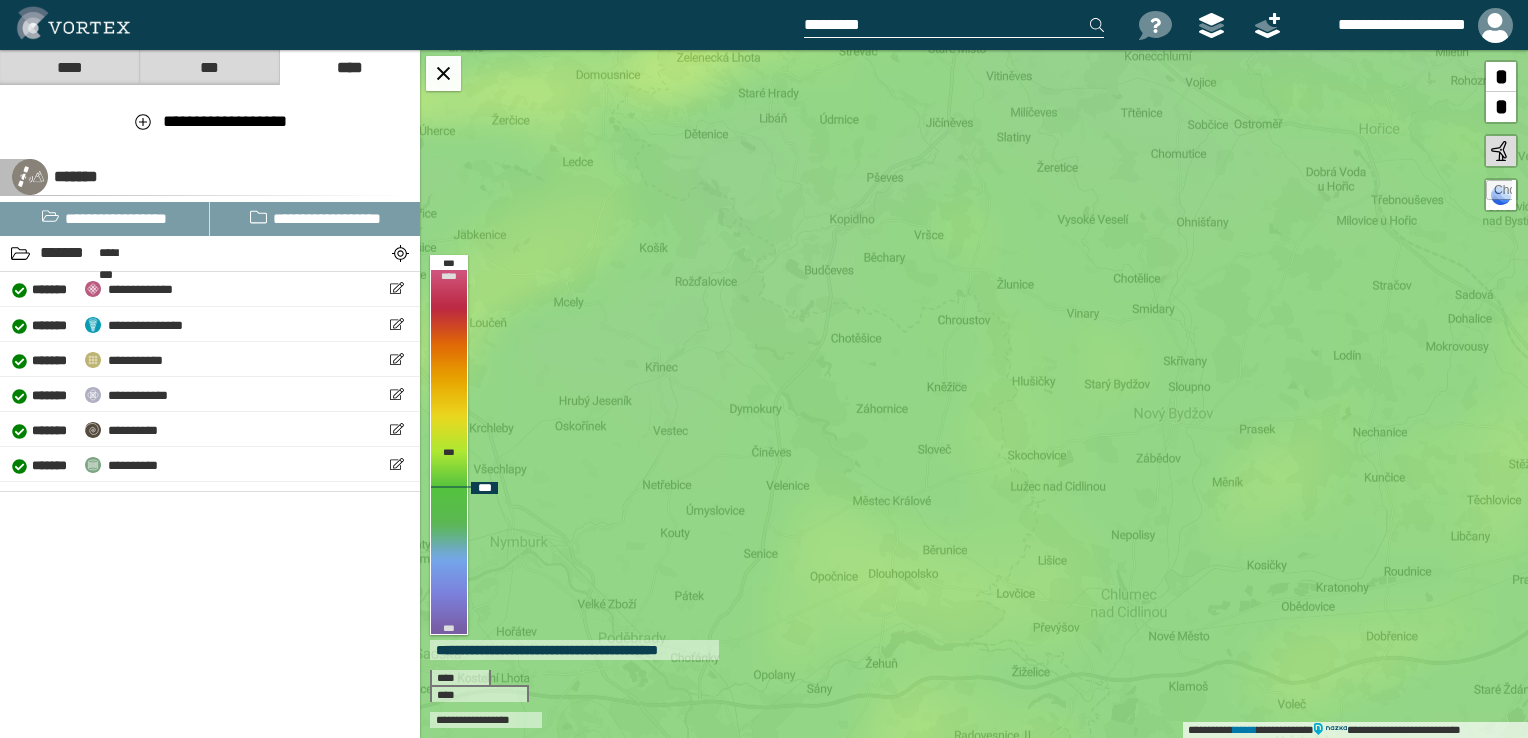 drag, startPoint x: 1315, startPoint y: 418, endPoint x: 1059, endPoint y: 362, distance: 262.05344 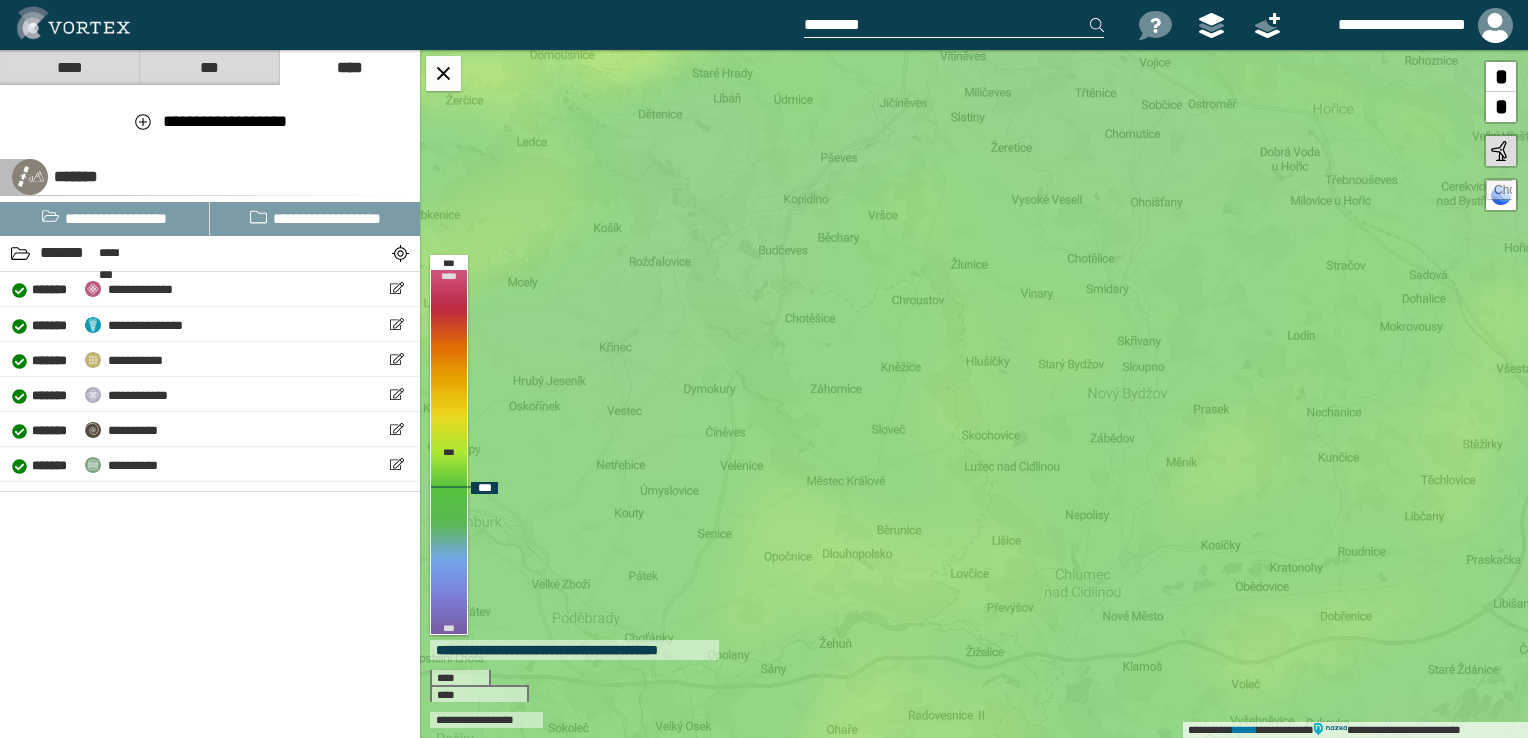 drag, startPoint x: 1048, startPoint y: 494, endPoint x: 996, endPoint y: 470, distance: 57.271286 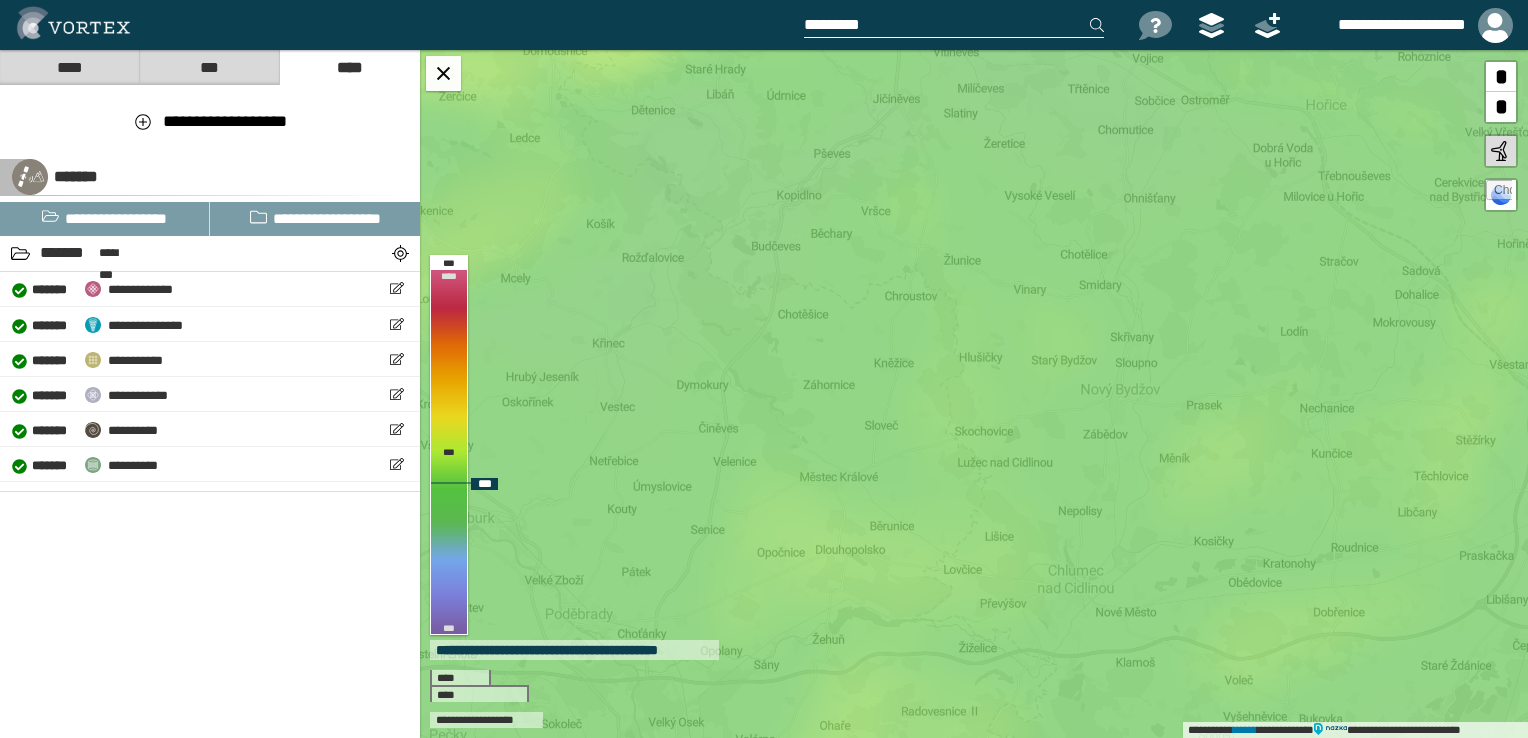 click on "**********" at bounding box center (974, 394) 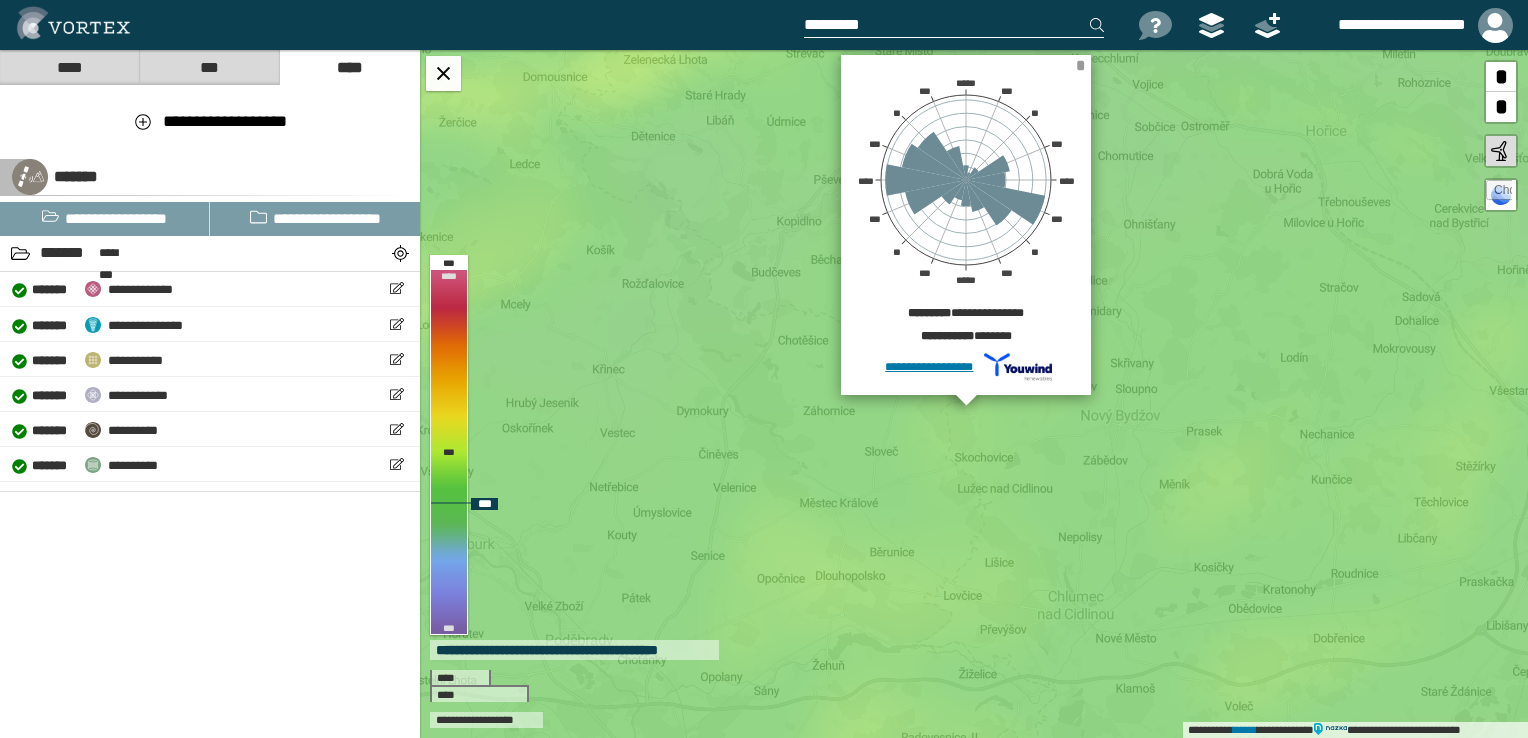 click on "*" at bounding box center (1080, 65) 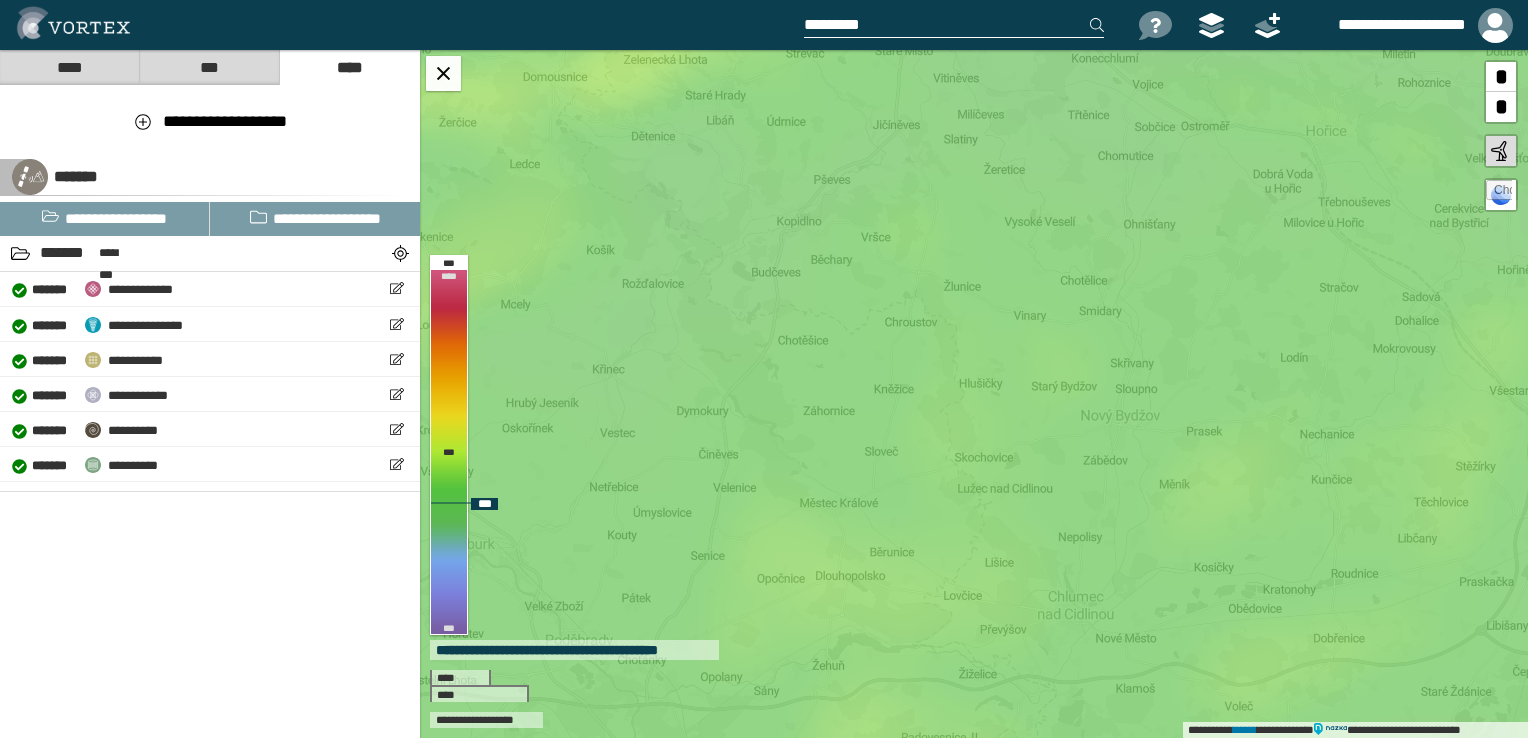 click at bounding box center (1501, 151) 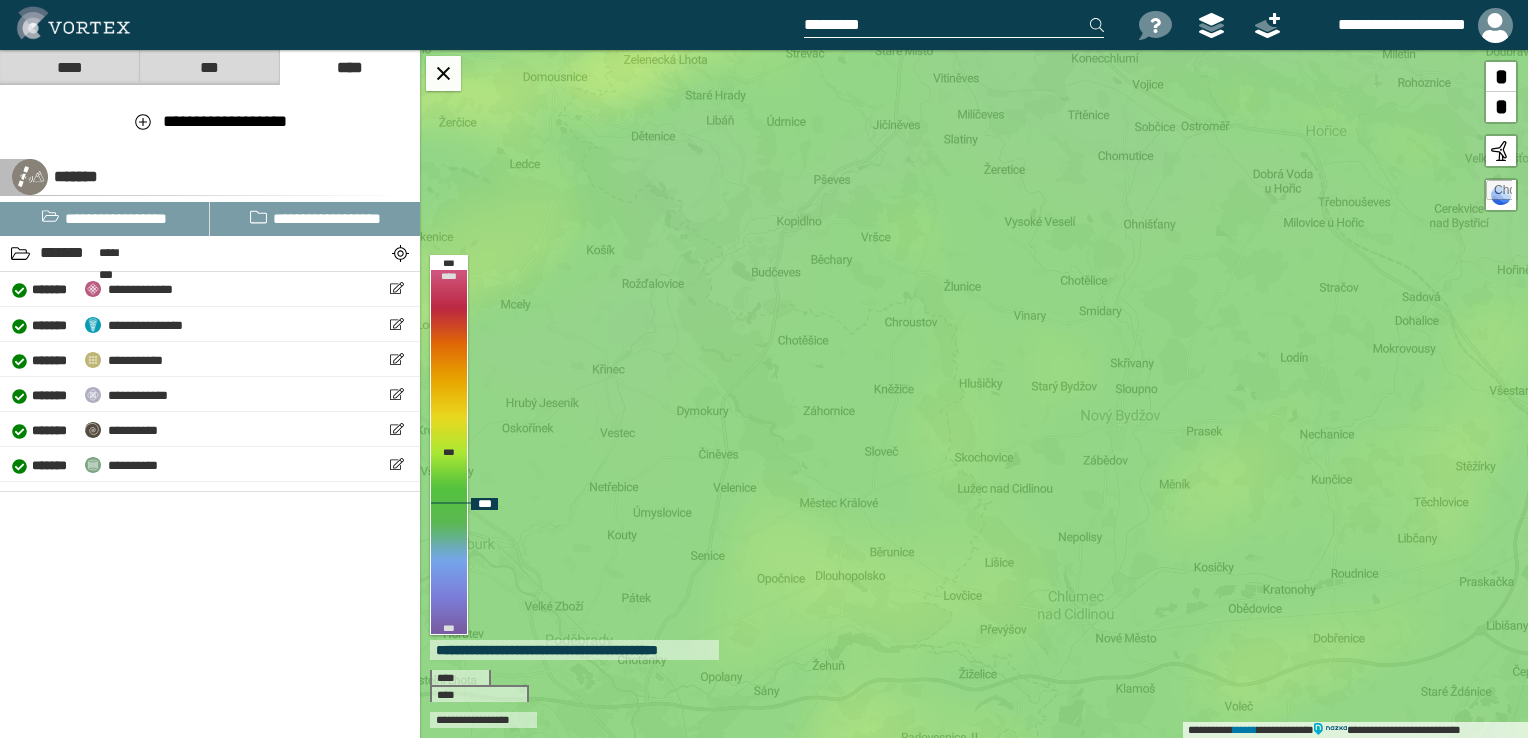 click at bounding box center (1501, 151) 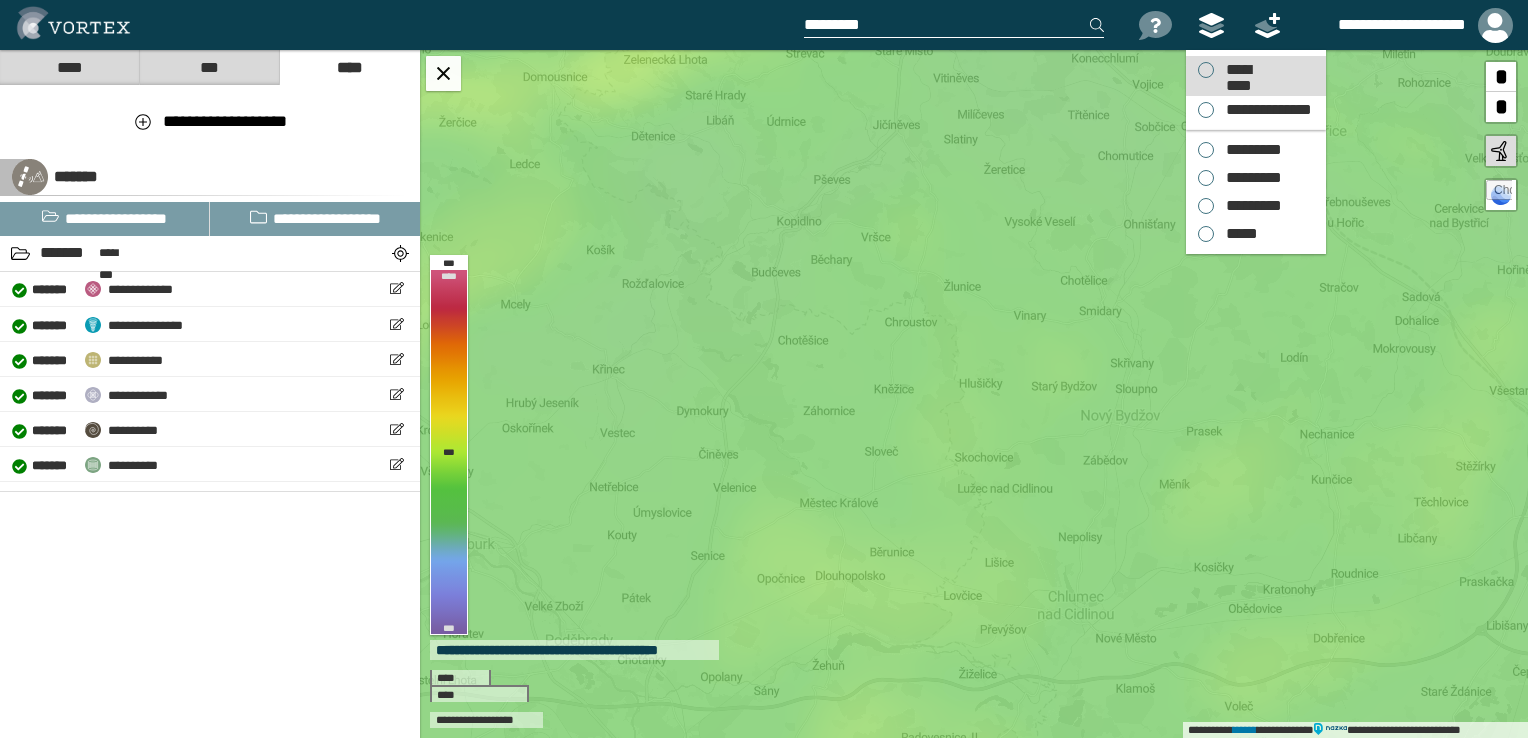 click on "*********" at bounding box center [1256, 76] 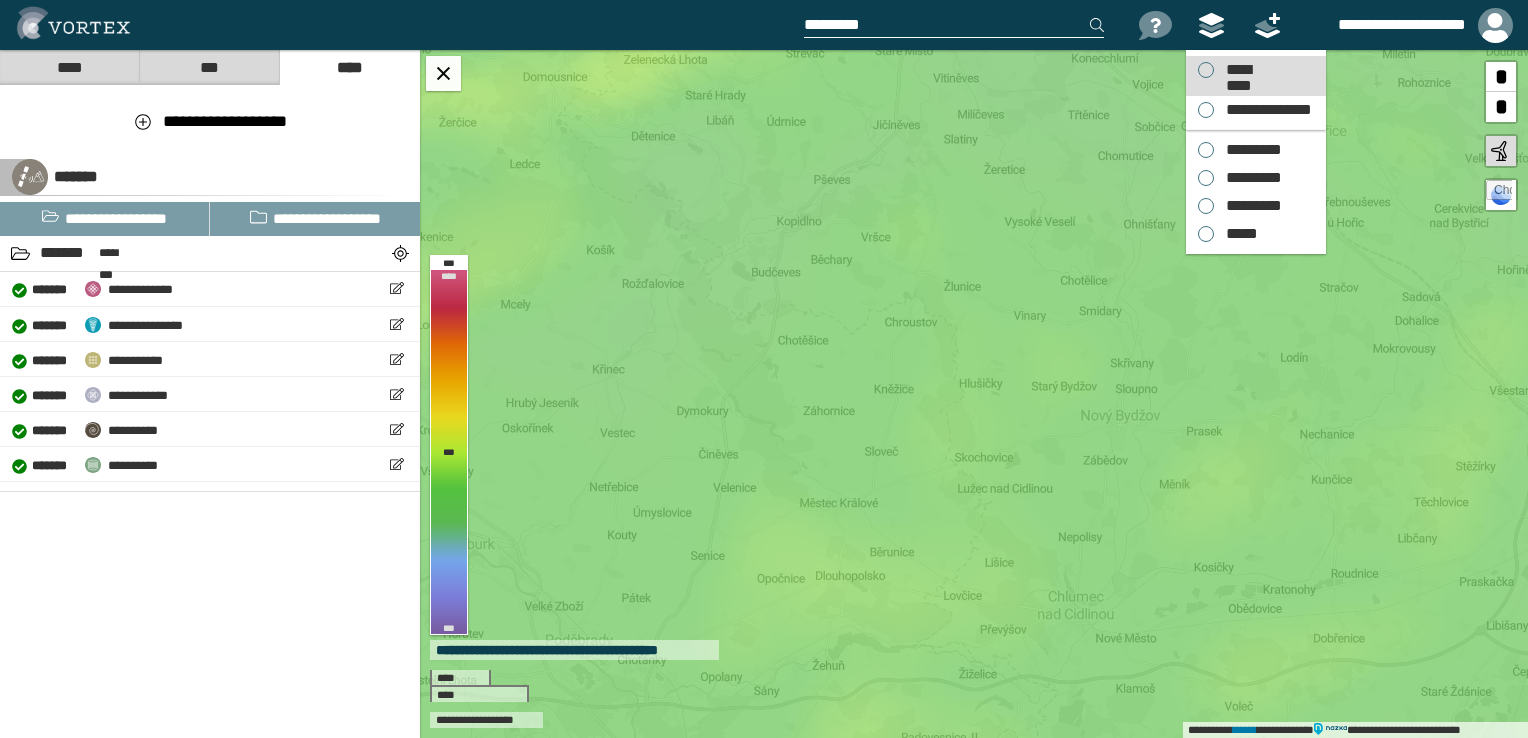 click on "*********" at bounding box center [1238, 70] 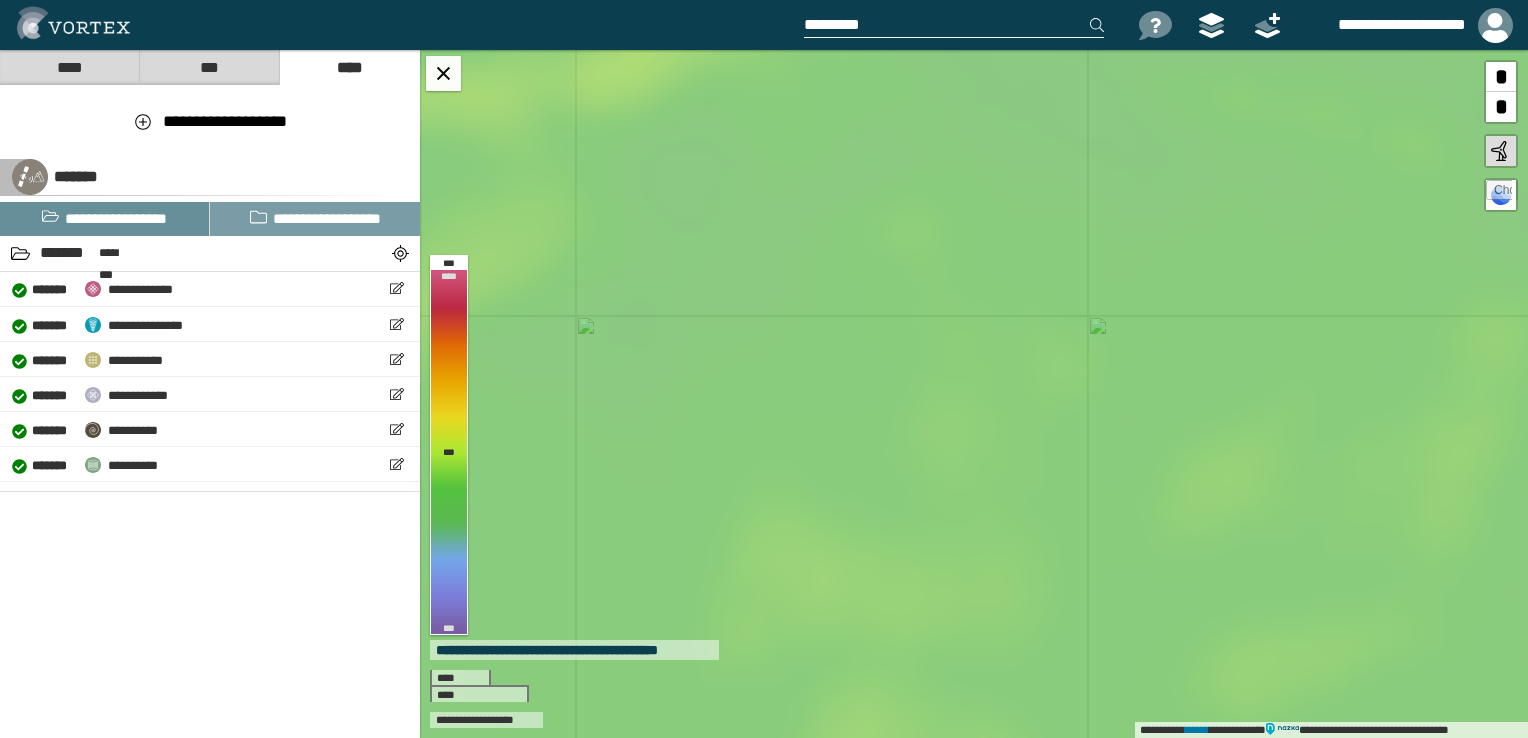 click on "**********" at bounding box center (105, 219) 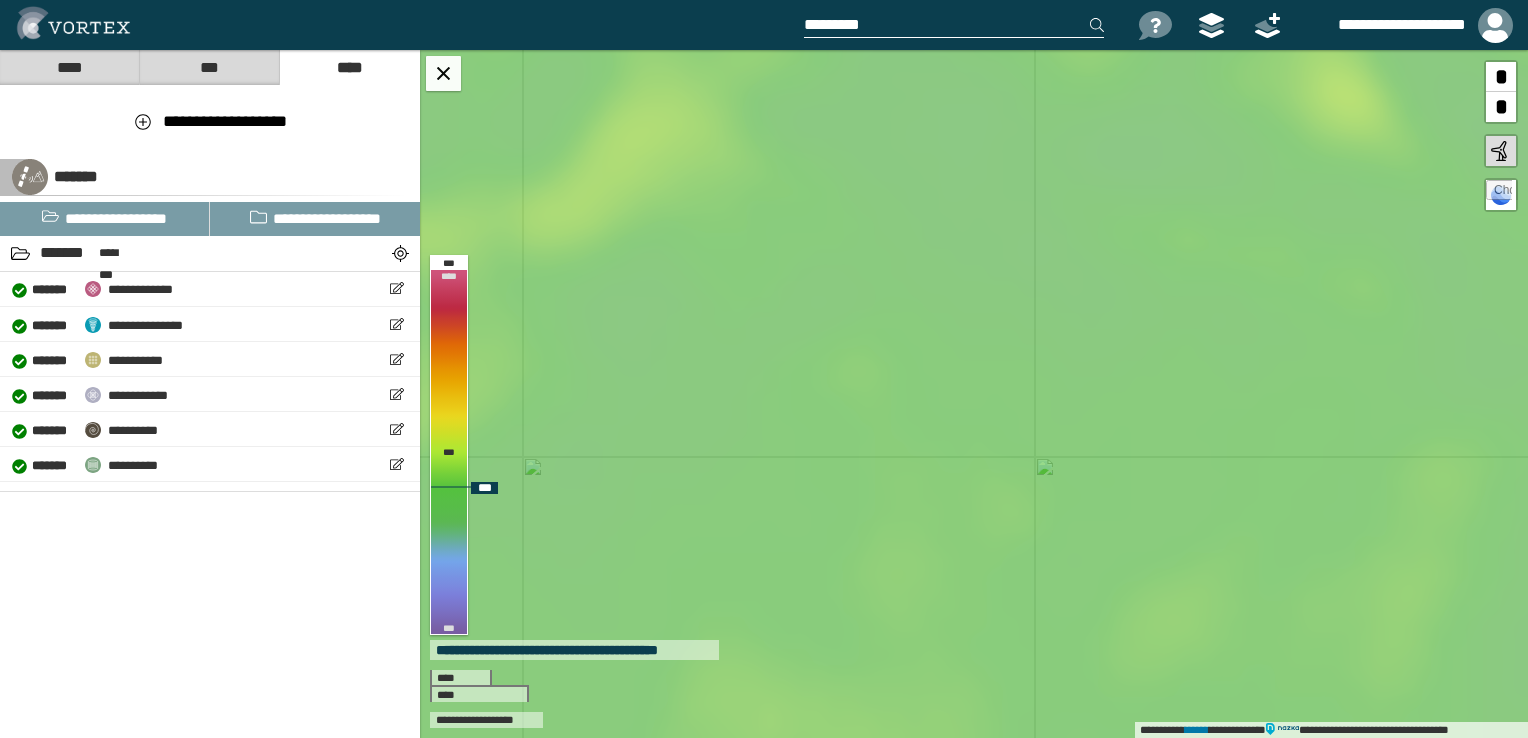 drag, startPoint x: 934, startPoint y: 351, endPoint x: 748, endPoint y: 534, distance: 260.93103 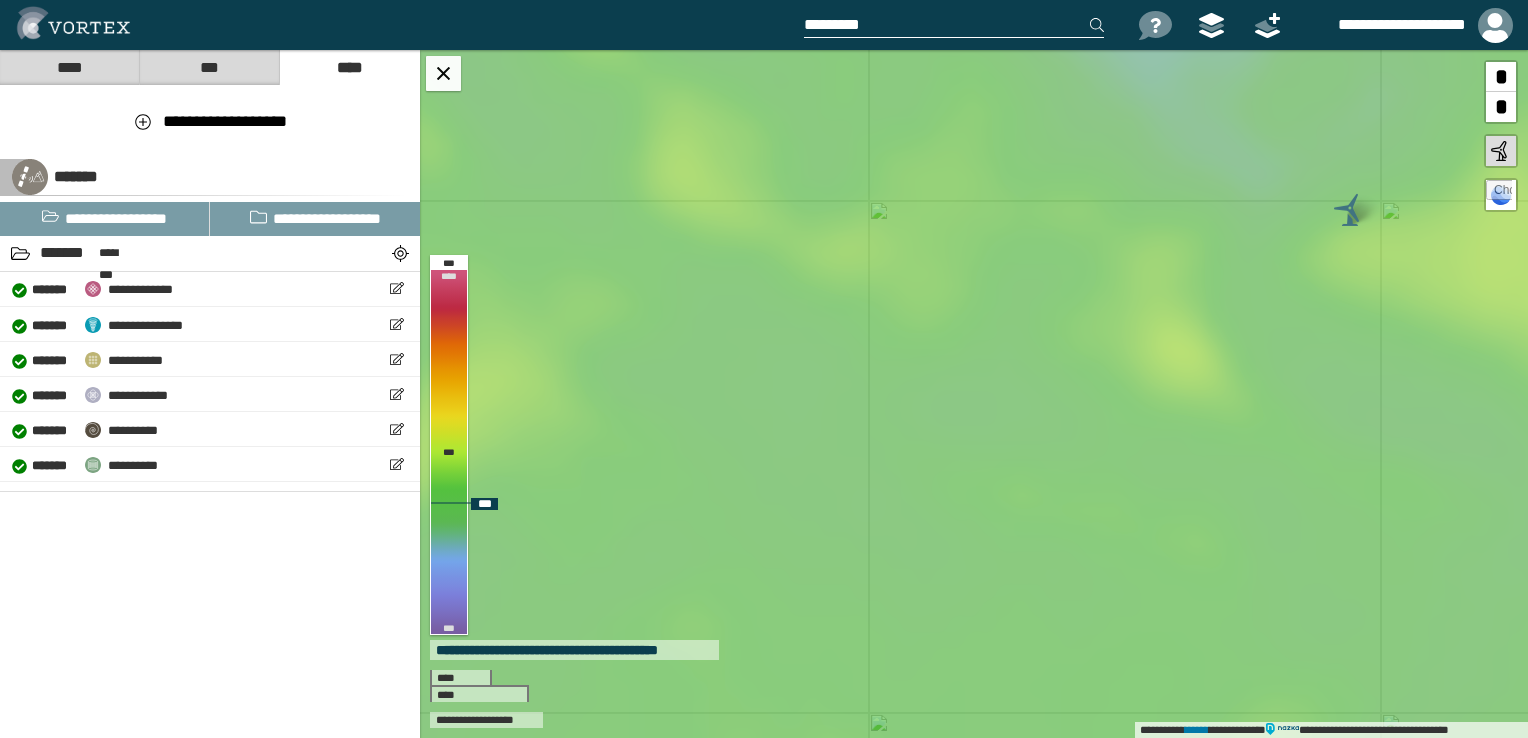 drag, startPoint x: 876, startPoint y: 301, endPoint x: 793, endPoint y: 501, distance: 216.53868 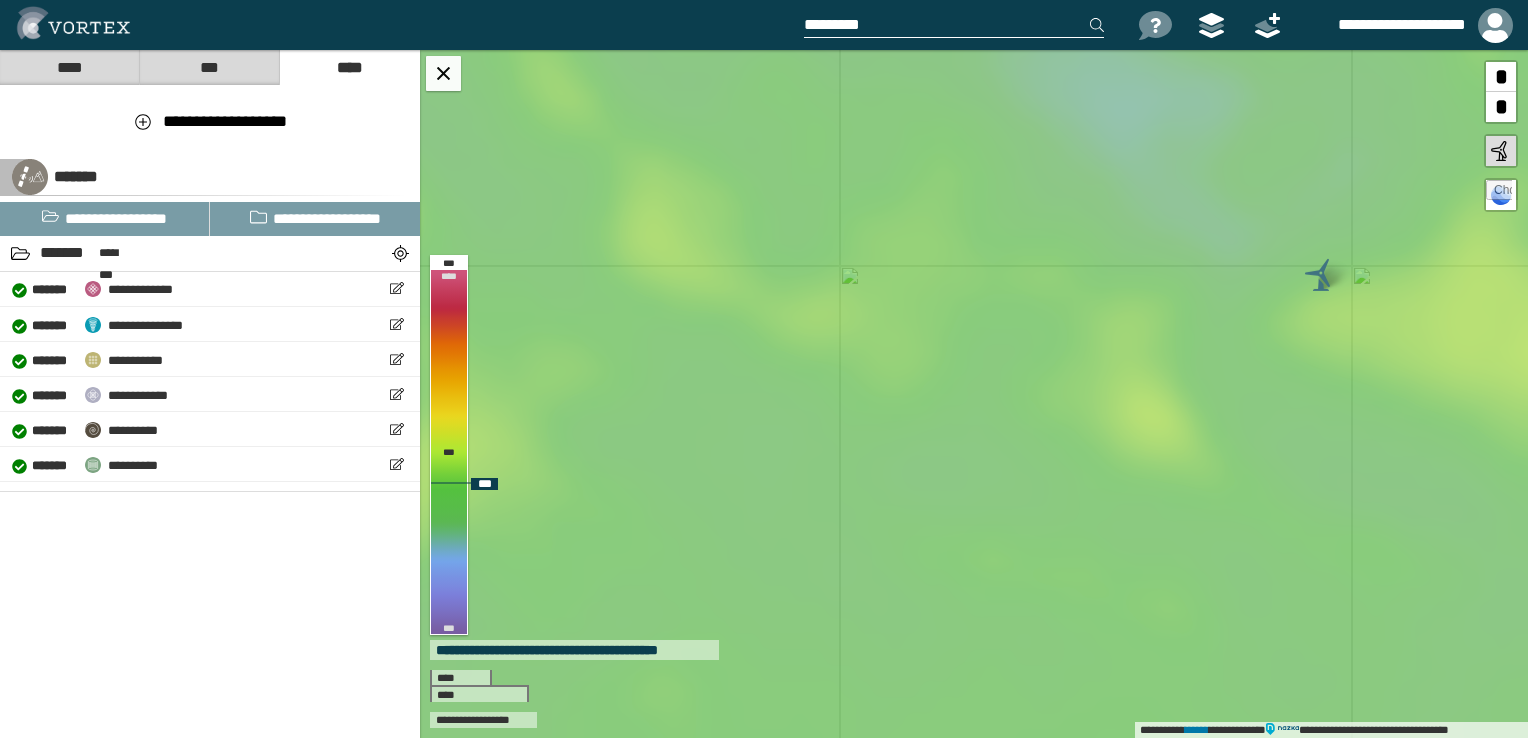 click at bounding box center [1321, 275] 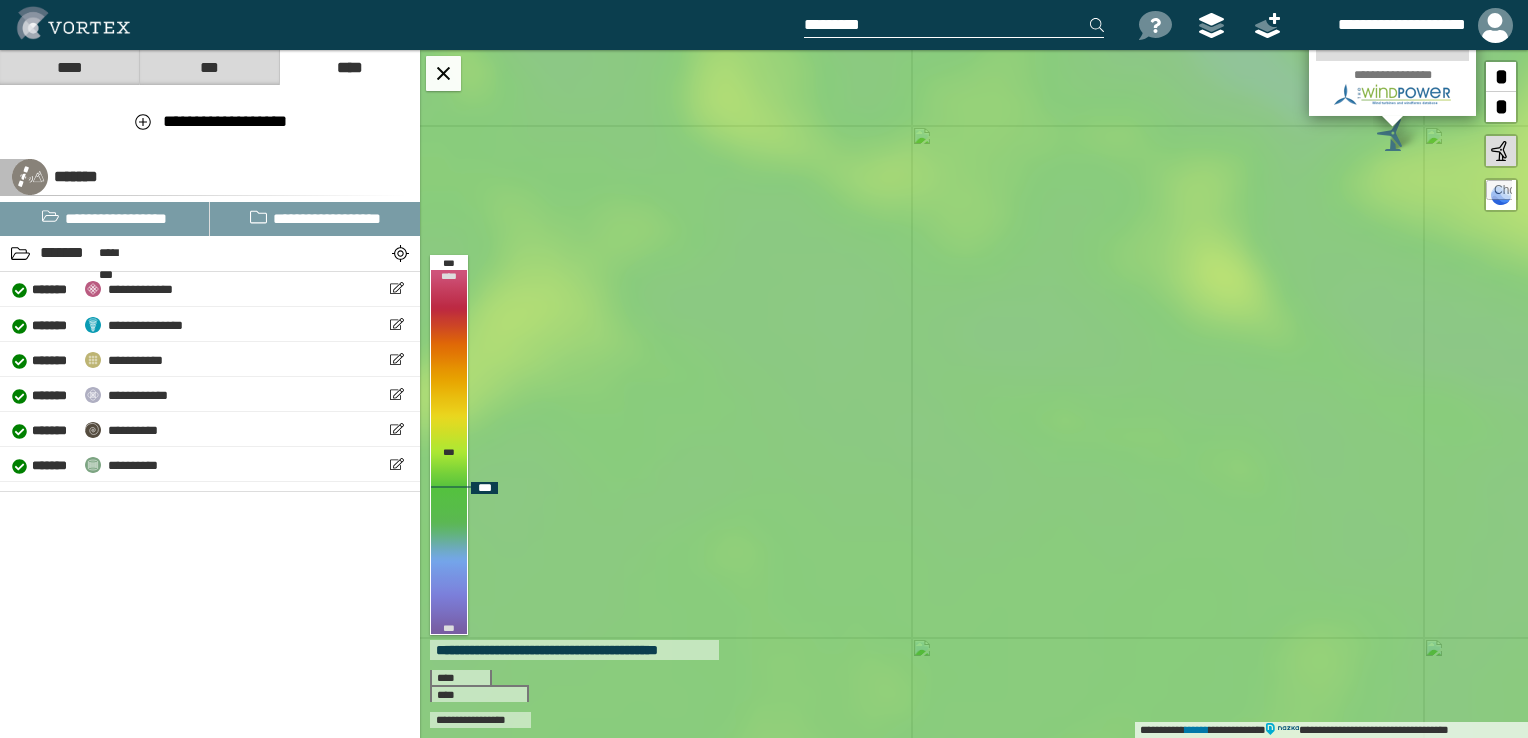 drag, startPoint x: 1221, startPoint y: 442, endPoint x: 1295, endPoint y: 302, distance: 158.35403 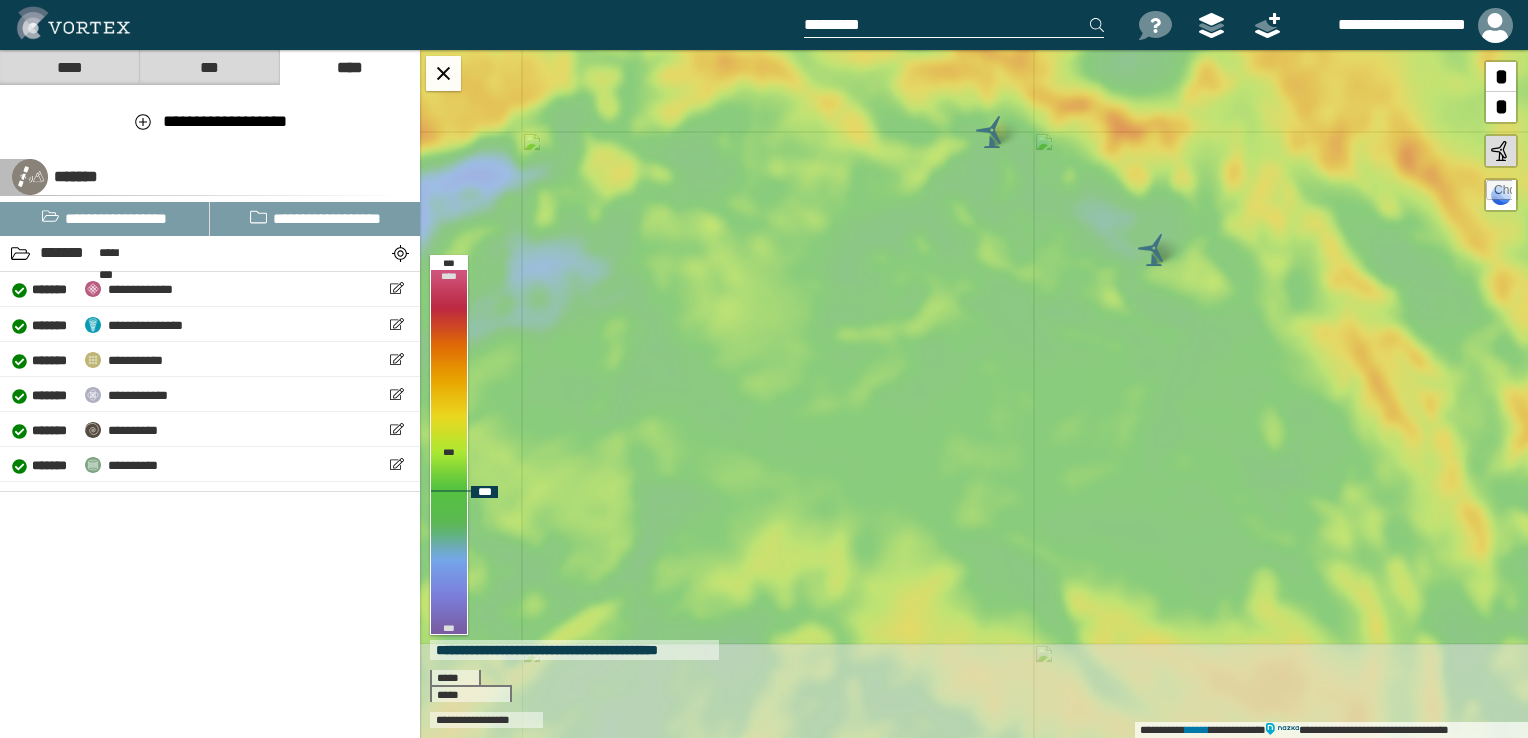 drag, startPoint x: 772, startPoint y: 549, endPoint x: 774, endPoint y: 434, distance: 115.01739 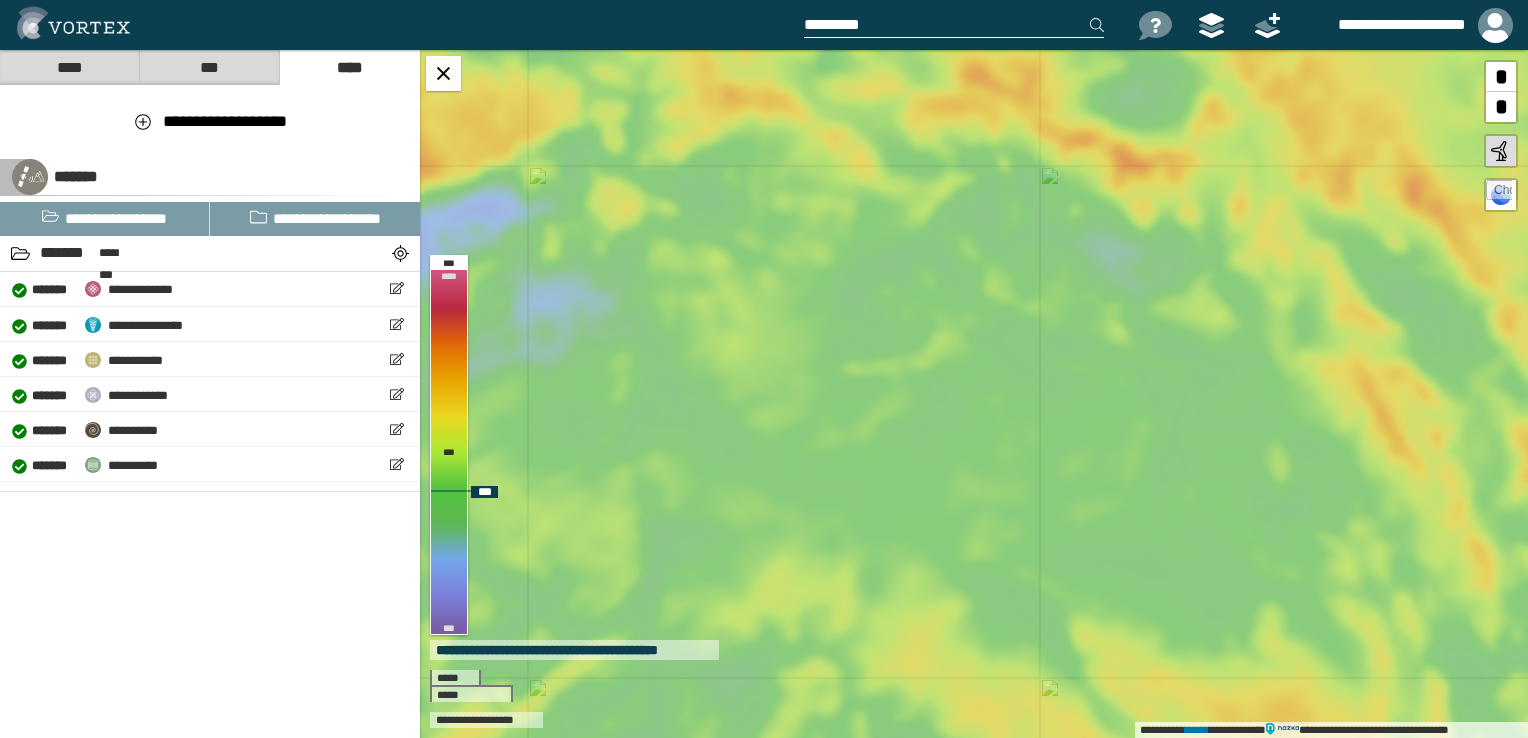 drag, startPoint x: 774, startPoint y: 434, endPoint x: 784, endPoint y: 488, distance: 54.91812 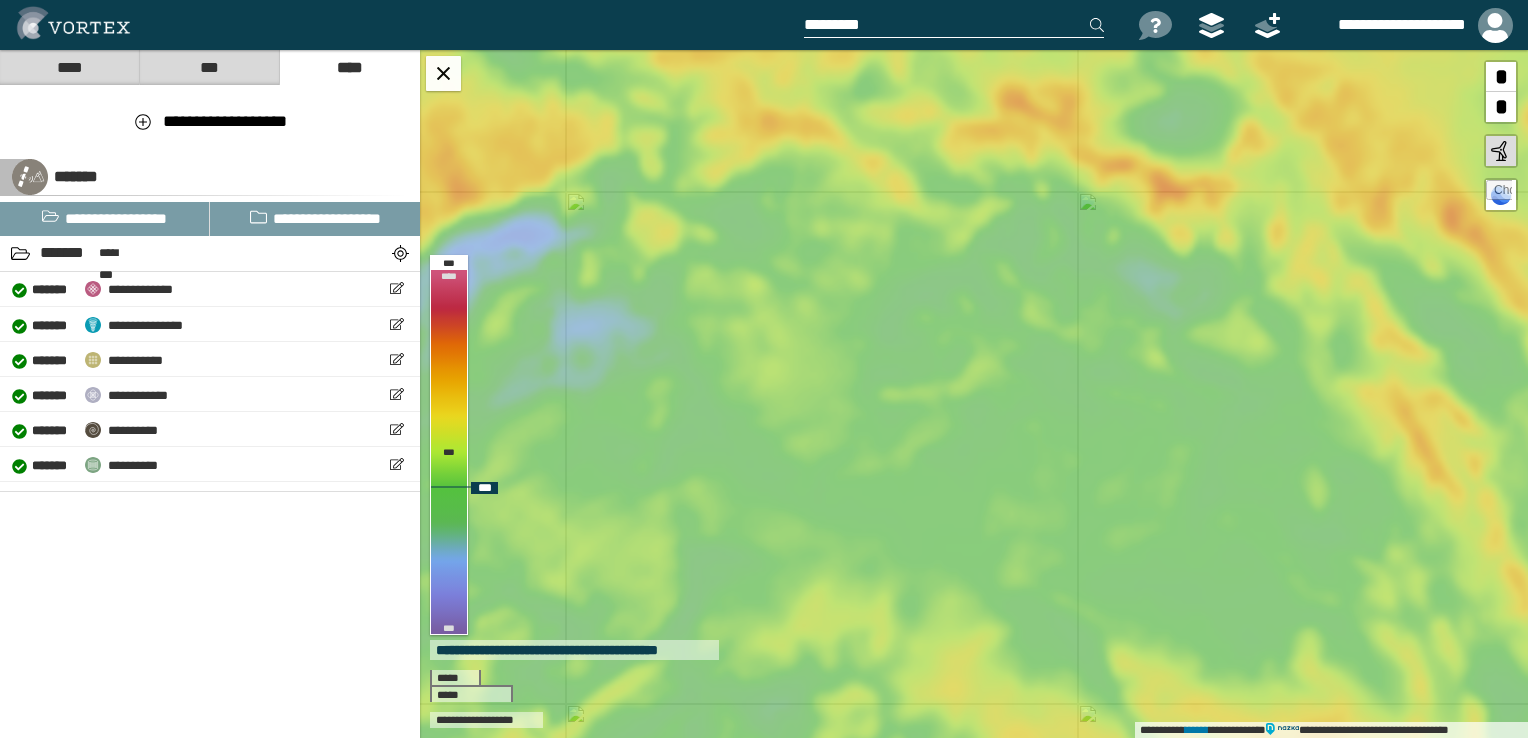 drag, startPoint x: 891, startPoint y: 391, endPoint x: 924, endPoint y: 407, distance: 36.67424 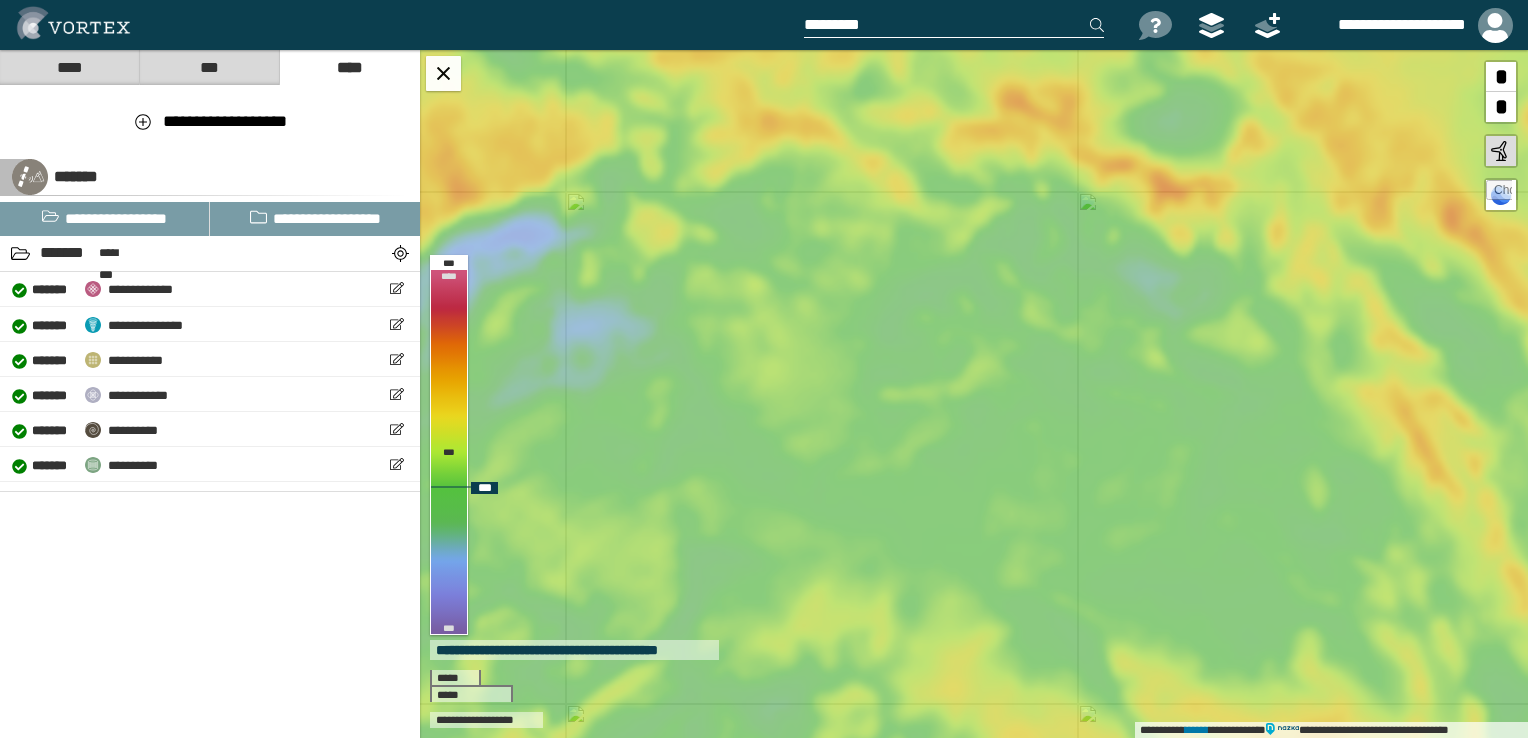 click on "**********" at bounding box center [974, 394] 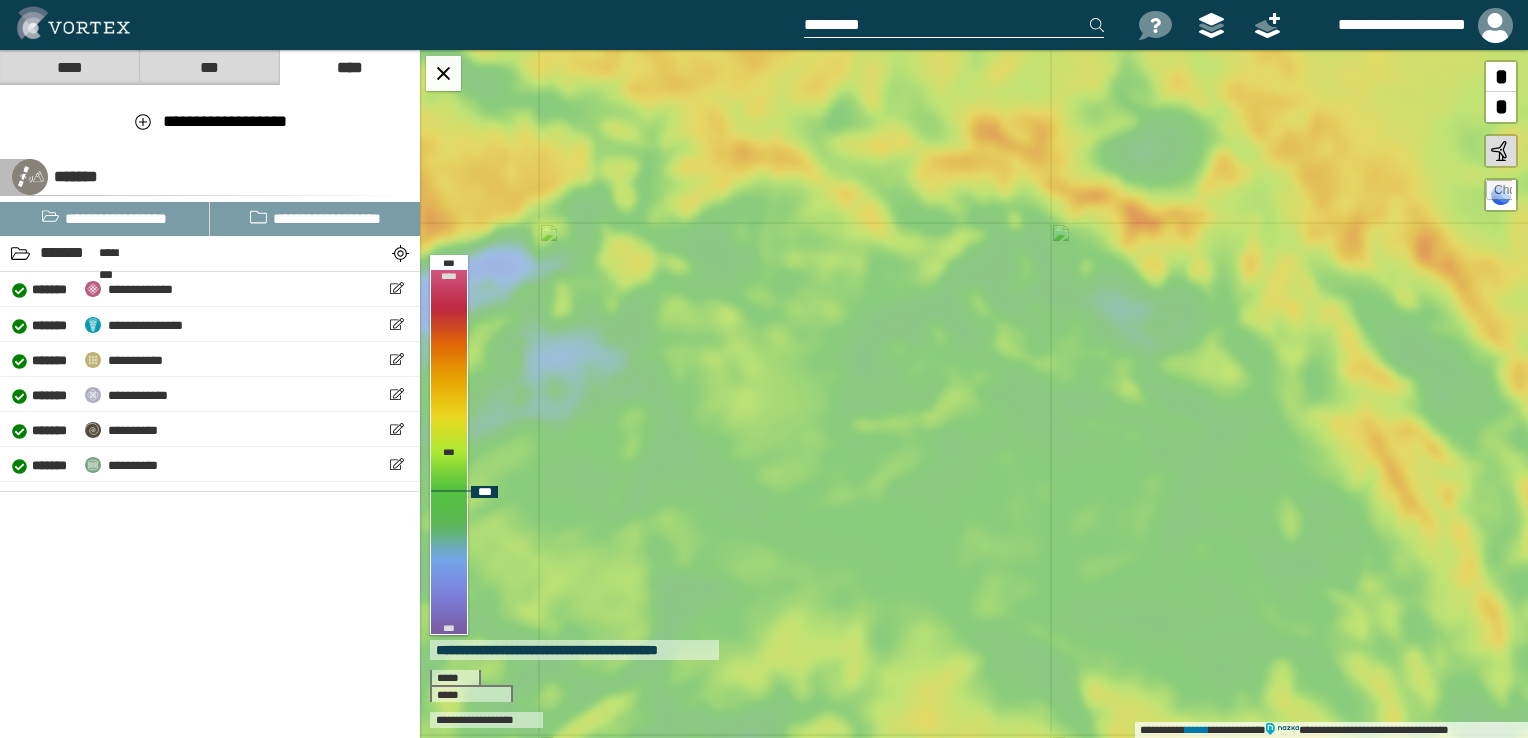 drag, startPoint x: 959, startPoint y: 359, endPoint x: 928, endPoint y: 396, distance: 48.270073 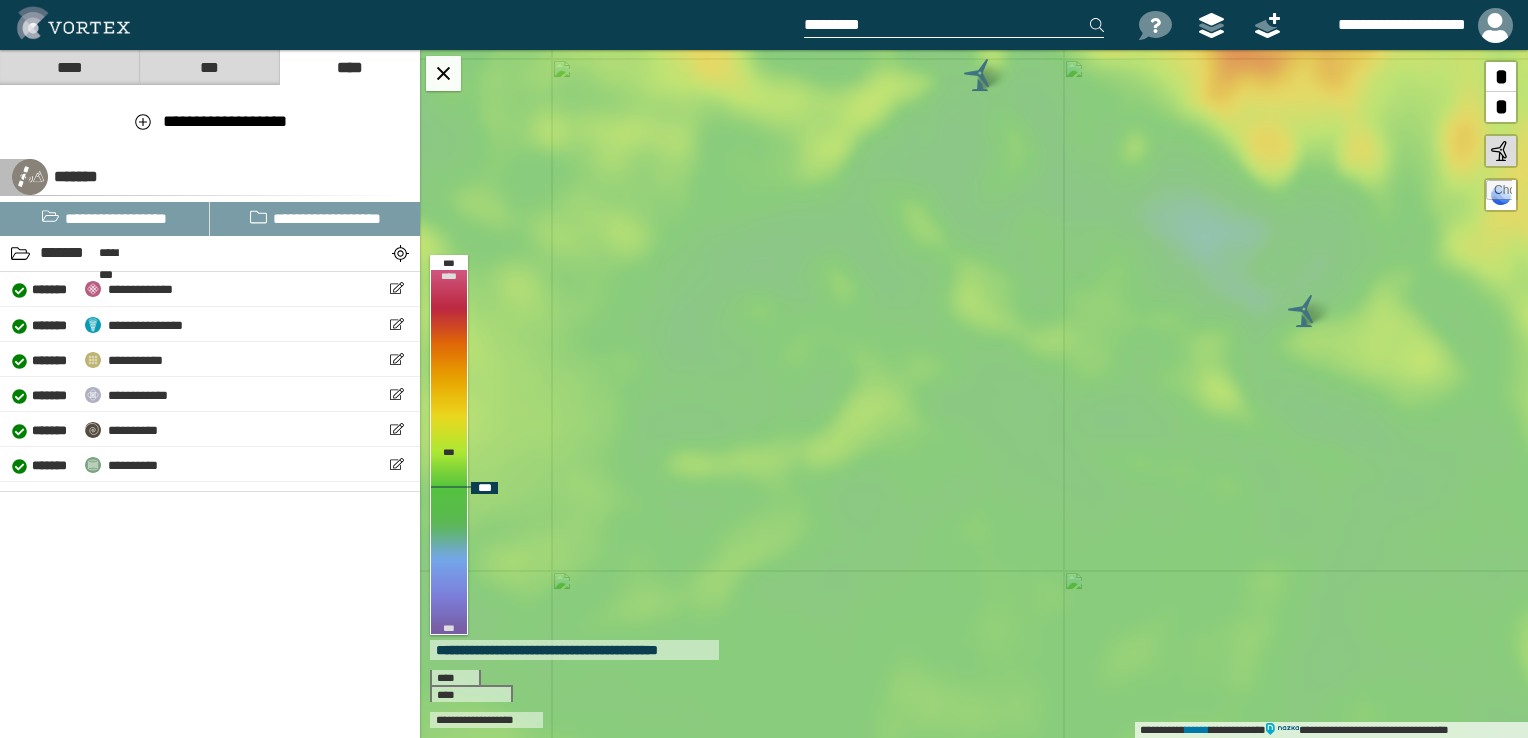 drag, startPoint x: 1189, startPoint y: 386, endPoint x: 1088, endPoint y: 248, distance: 171.01169 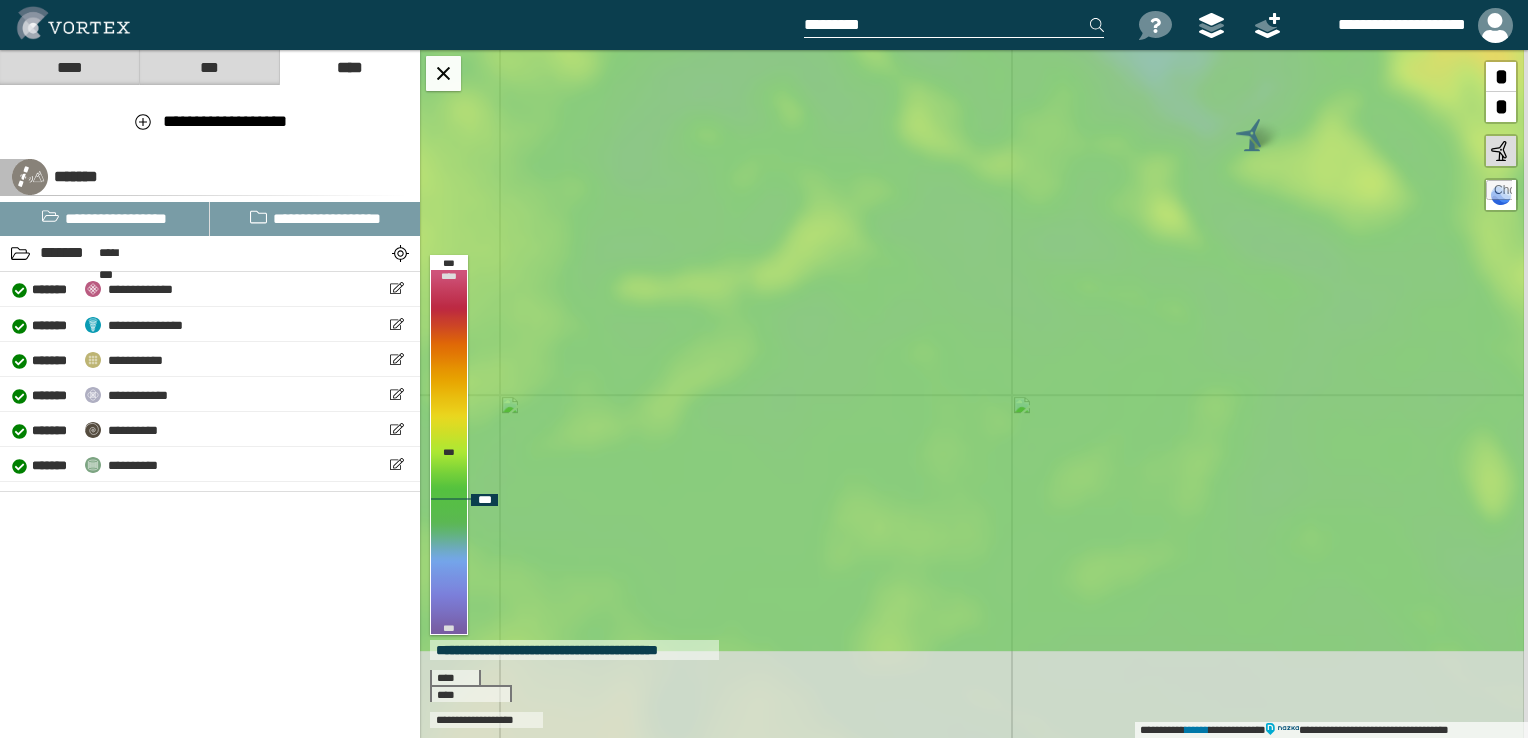 drag, startPoint x: 1070, startPoint y: 470, endPoint x: 1022, endPoint y: 325, distance: 152.73834 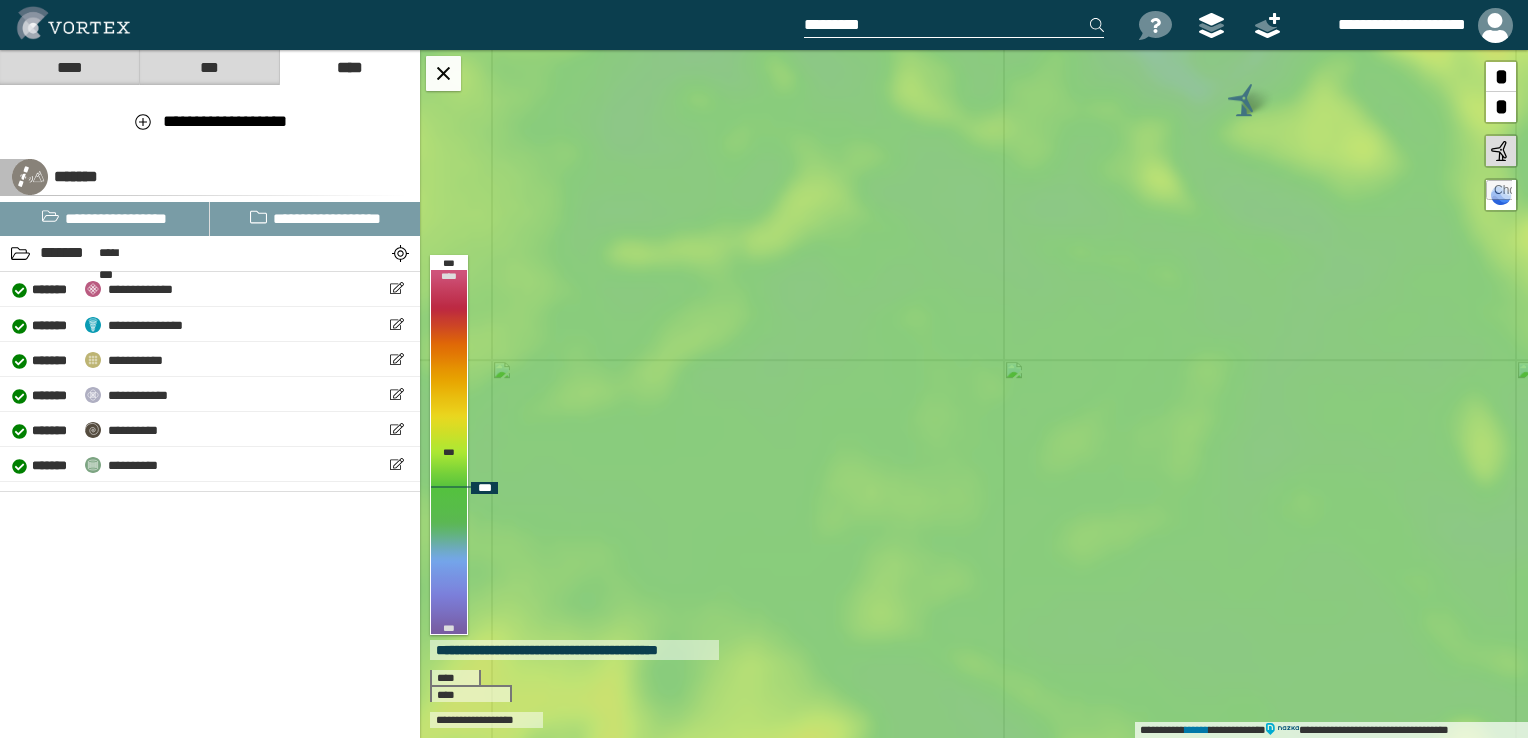 drag, startPoint x: 1052, startPoint y: 449, endPoint x: 1008, endPoint y: 278, distance: 176.5701 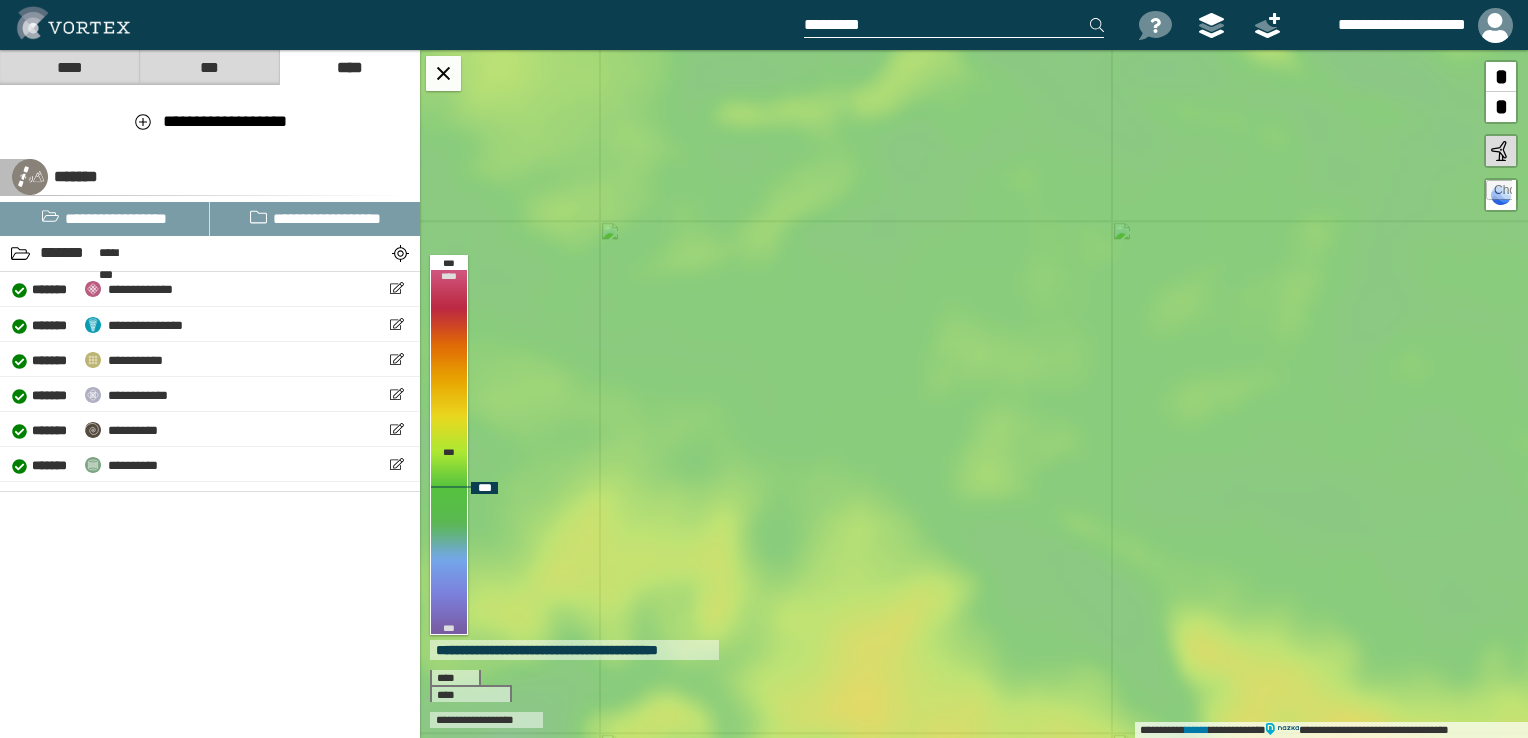 drag, startPoint x: 1008, startPoint y: 278, endPoint x: 1159, endPoint y: 278, distance: 151 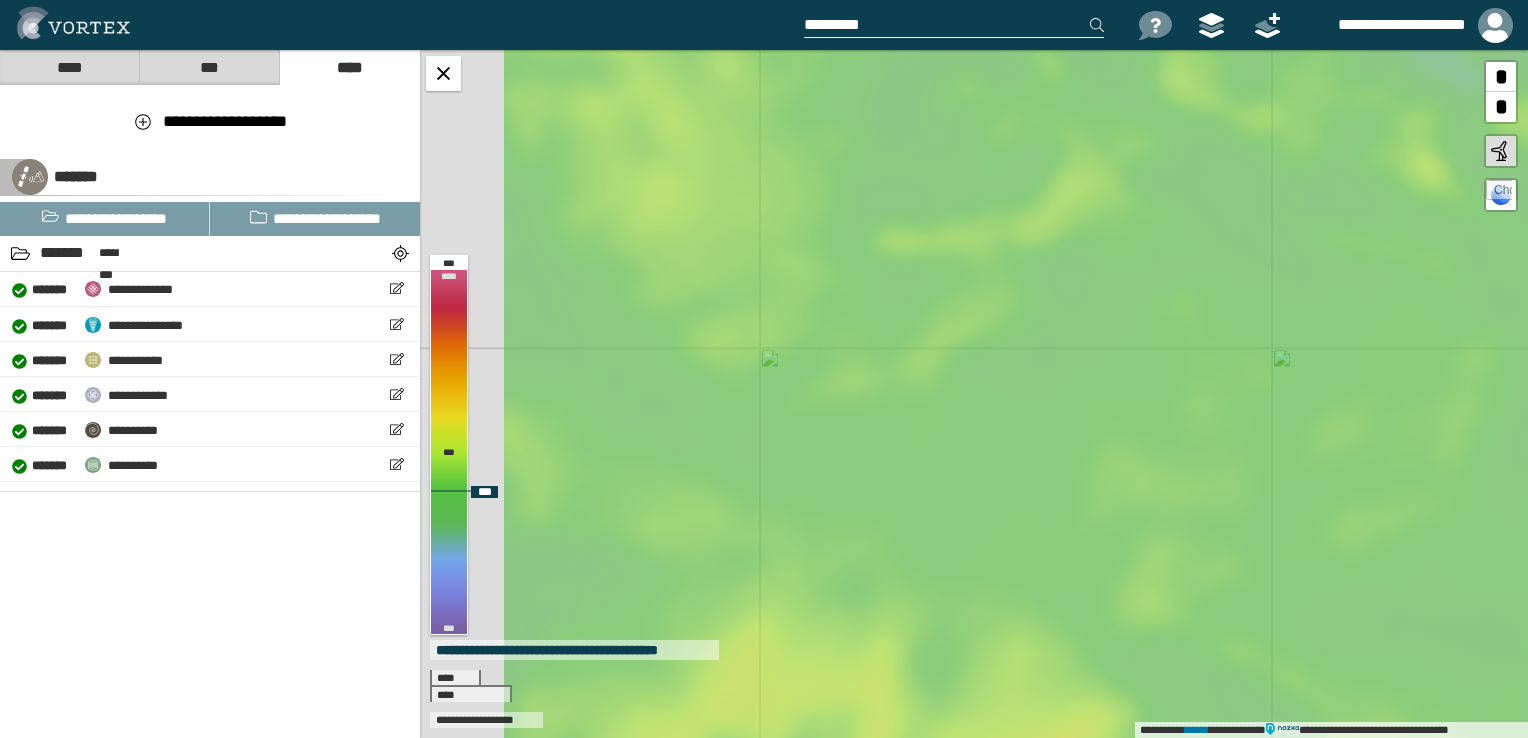 drag, startPoint x: 927, startPoint y: 295, endPoint x: 1074, endPoint y: 427, distance: 197.5677 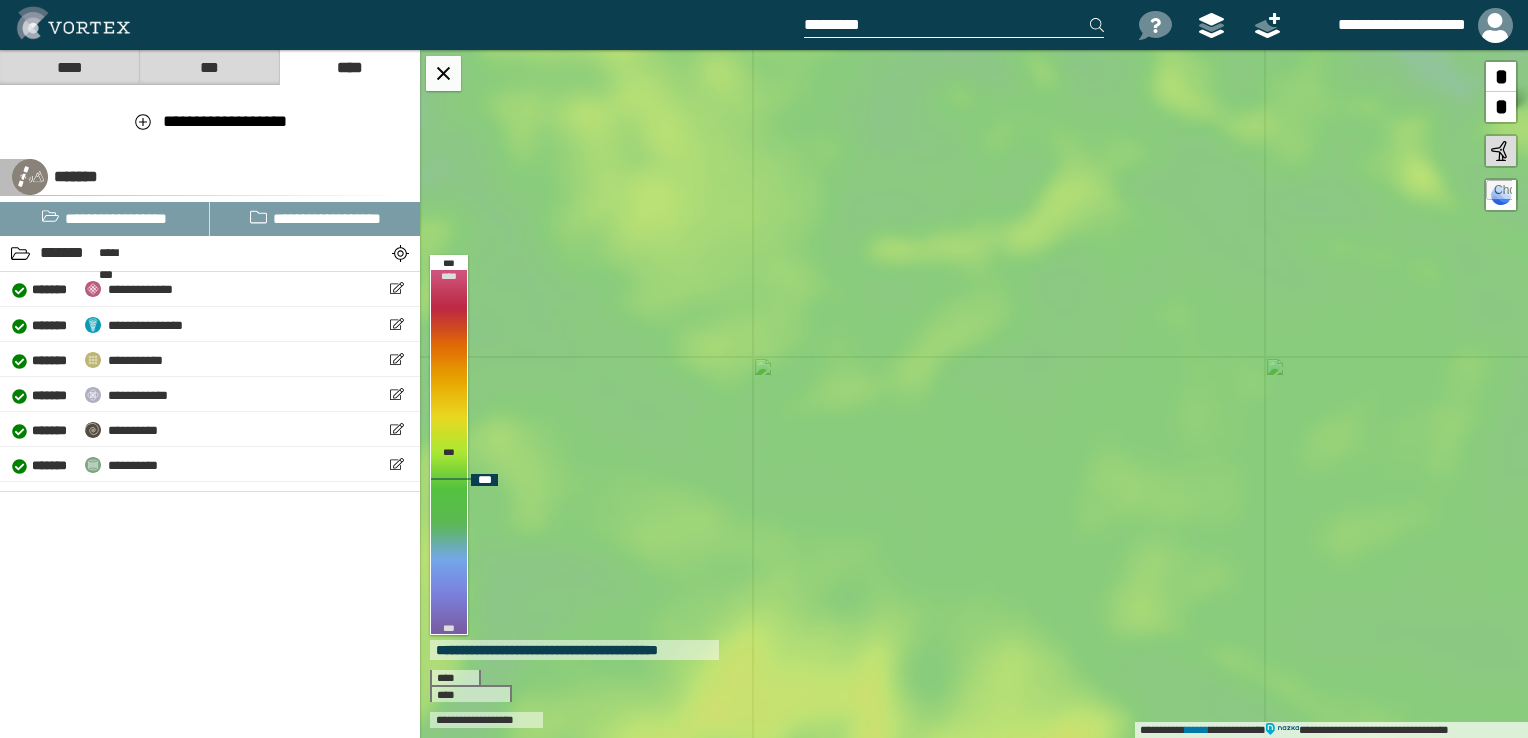 drag, startPoint x: 989, startPoint y: 330, endPoint x: 1009, endPoint y: 470, distance: 141.42136 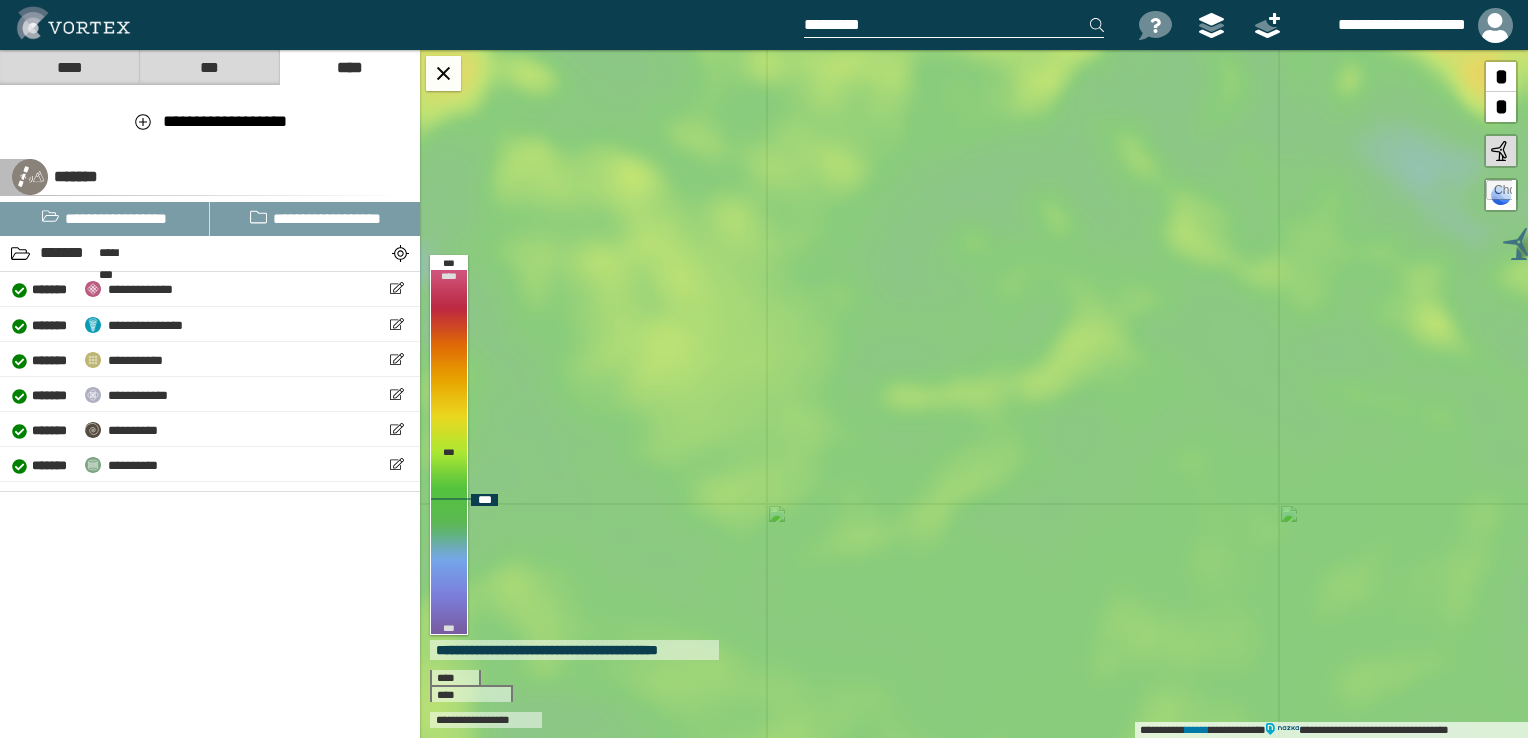 drag, startPoint x: 1042, startPoint y: 502, endPoint x: 721, endPoint y: 674, distance: 364.17715 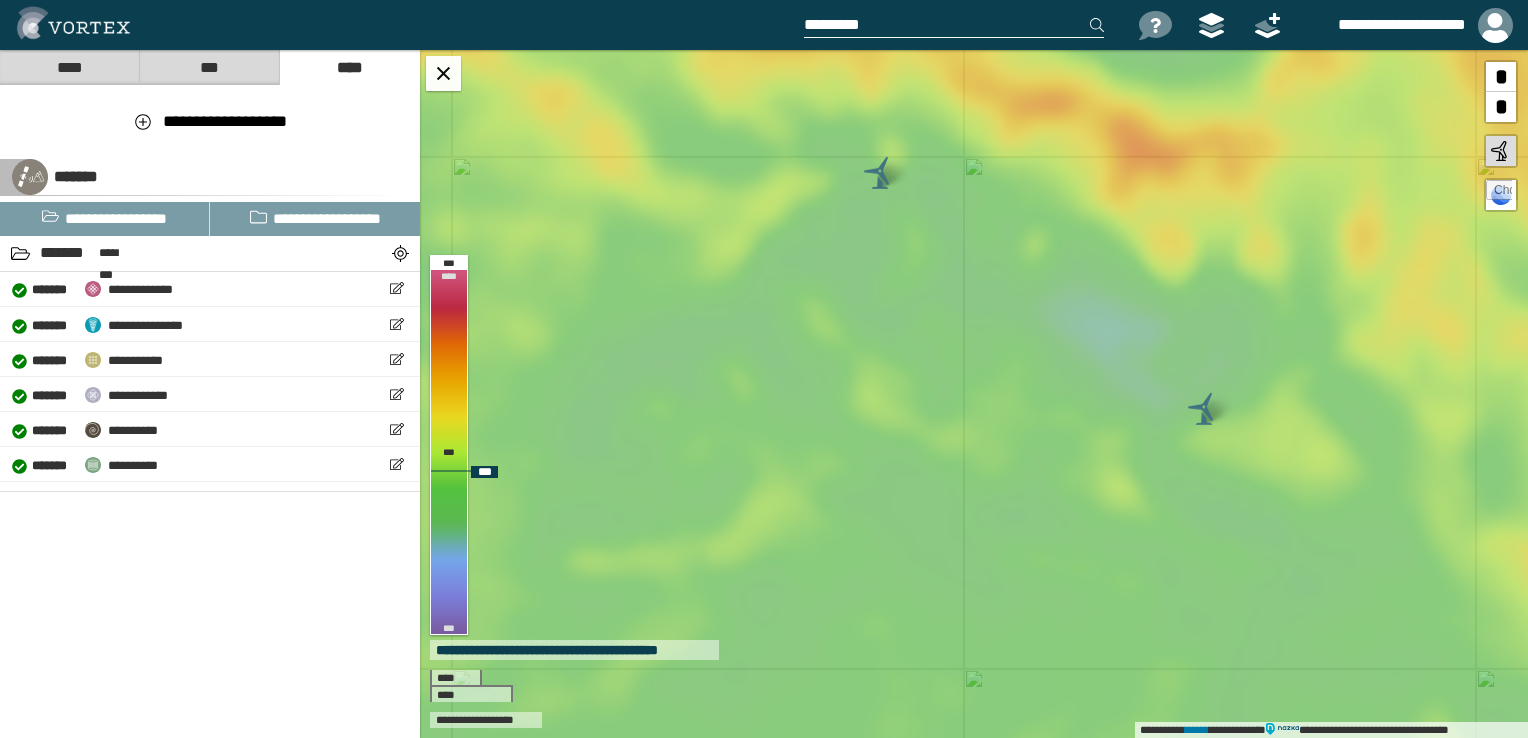 click on "**********" at bounding box center (974, 394) 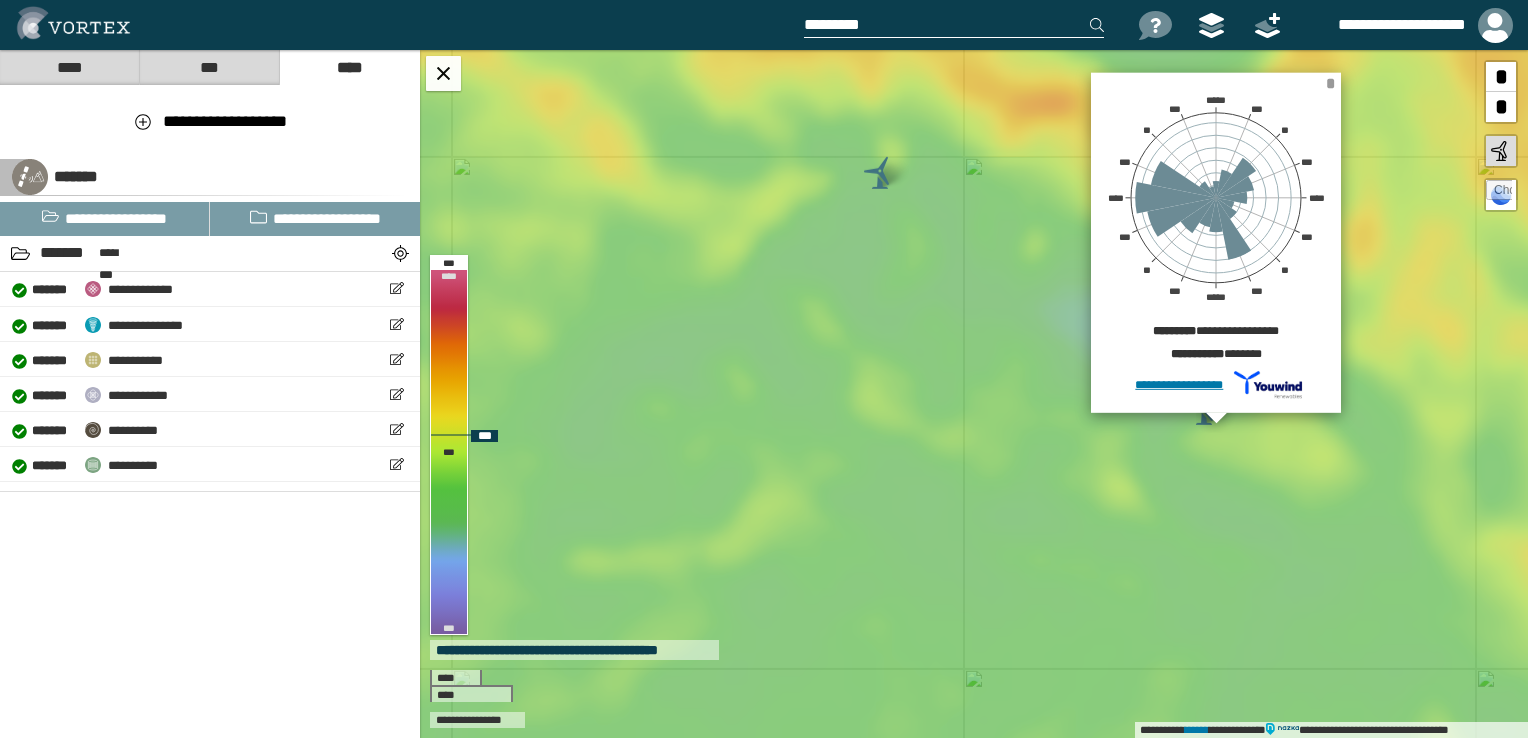 click on "*" at bounding box center (1330, 83) 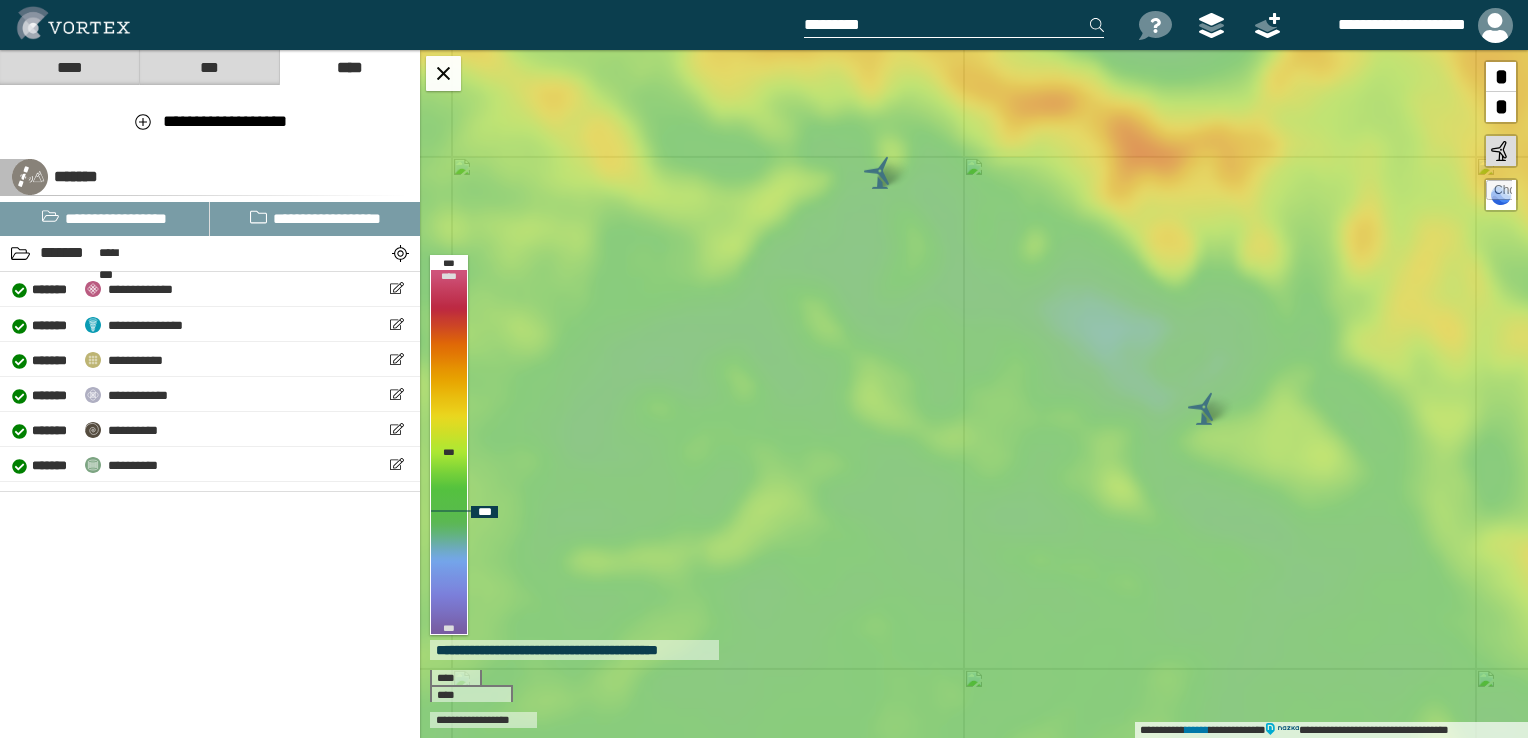 click at bounding box center [1204, 409] 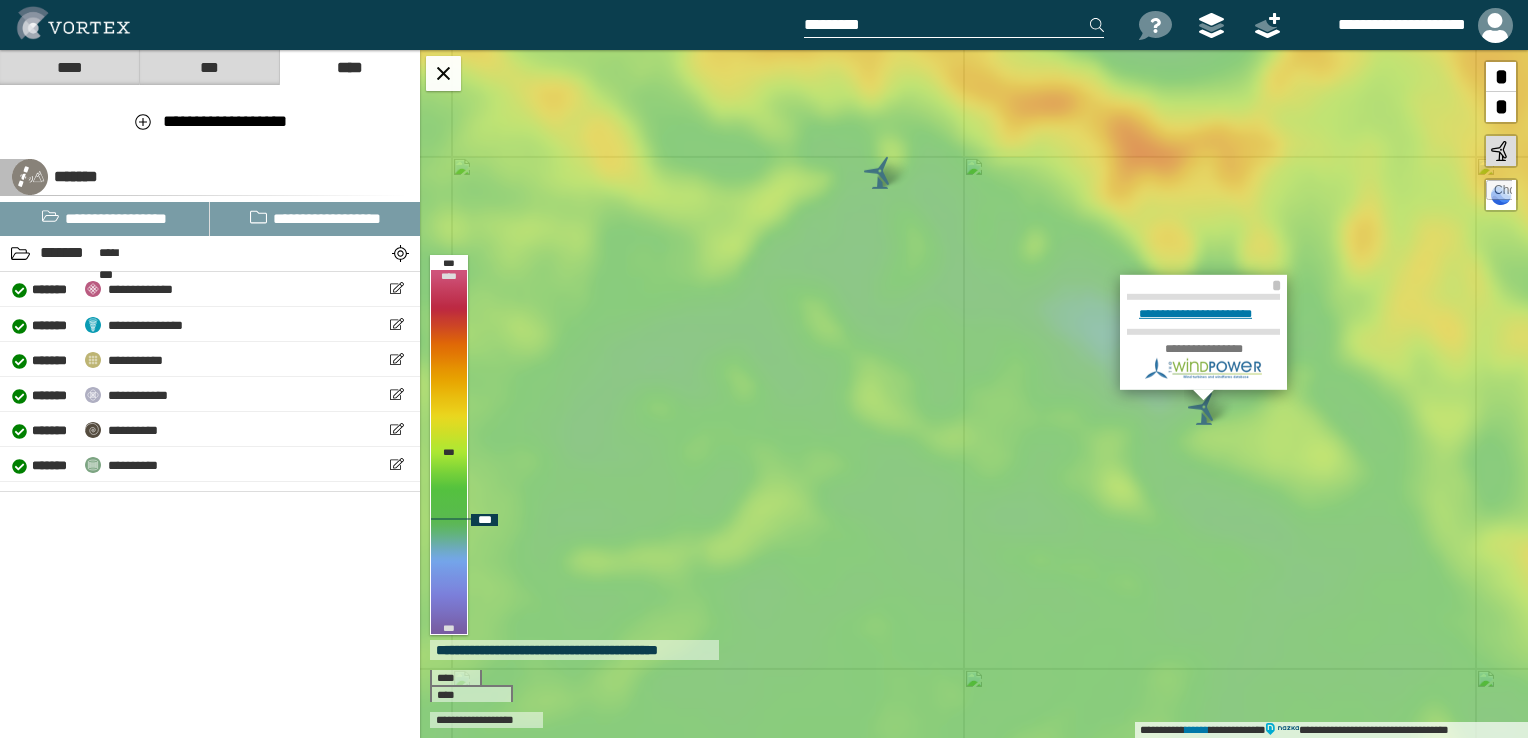 click on "**********" at bounding box center (1203, 314) 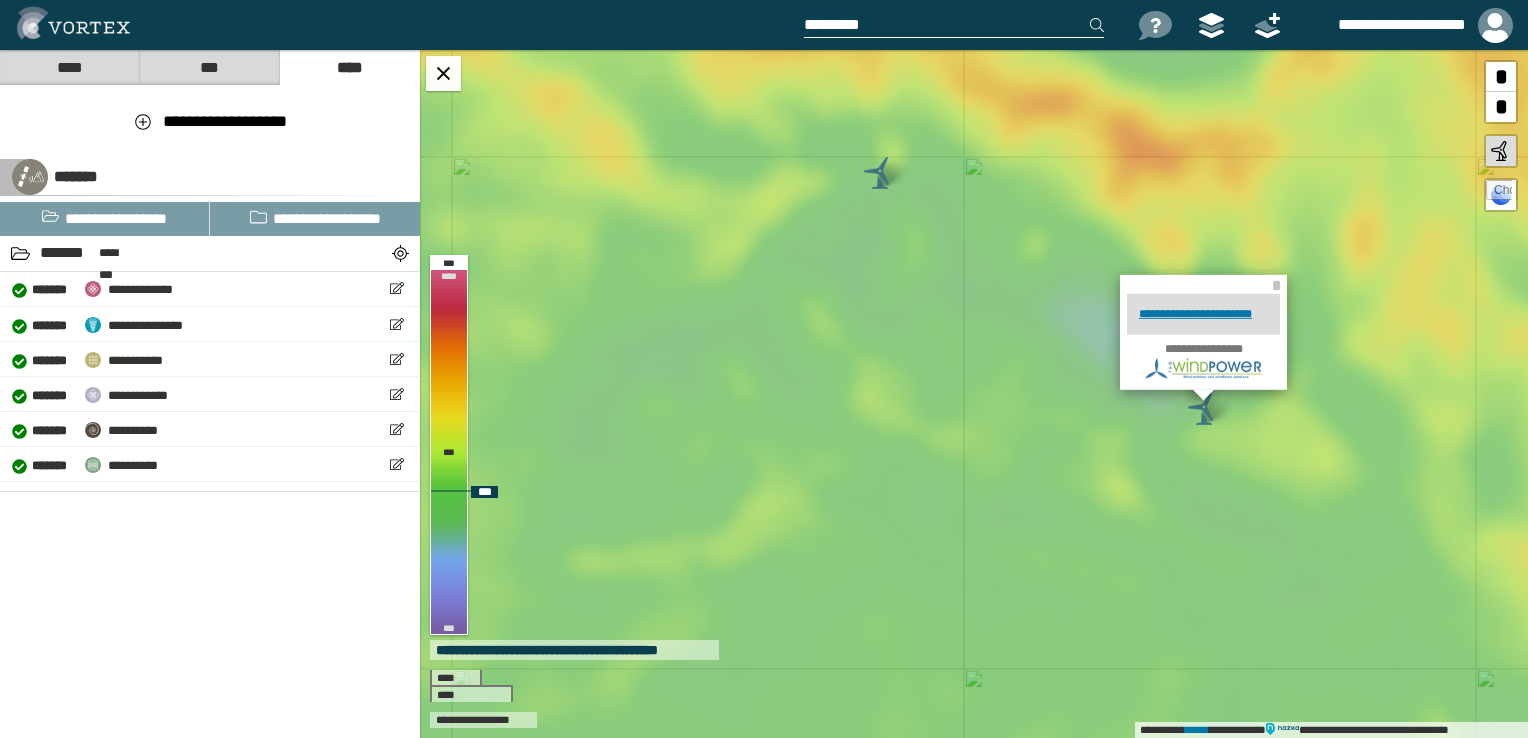 click at bounding box center (880, 173) 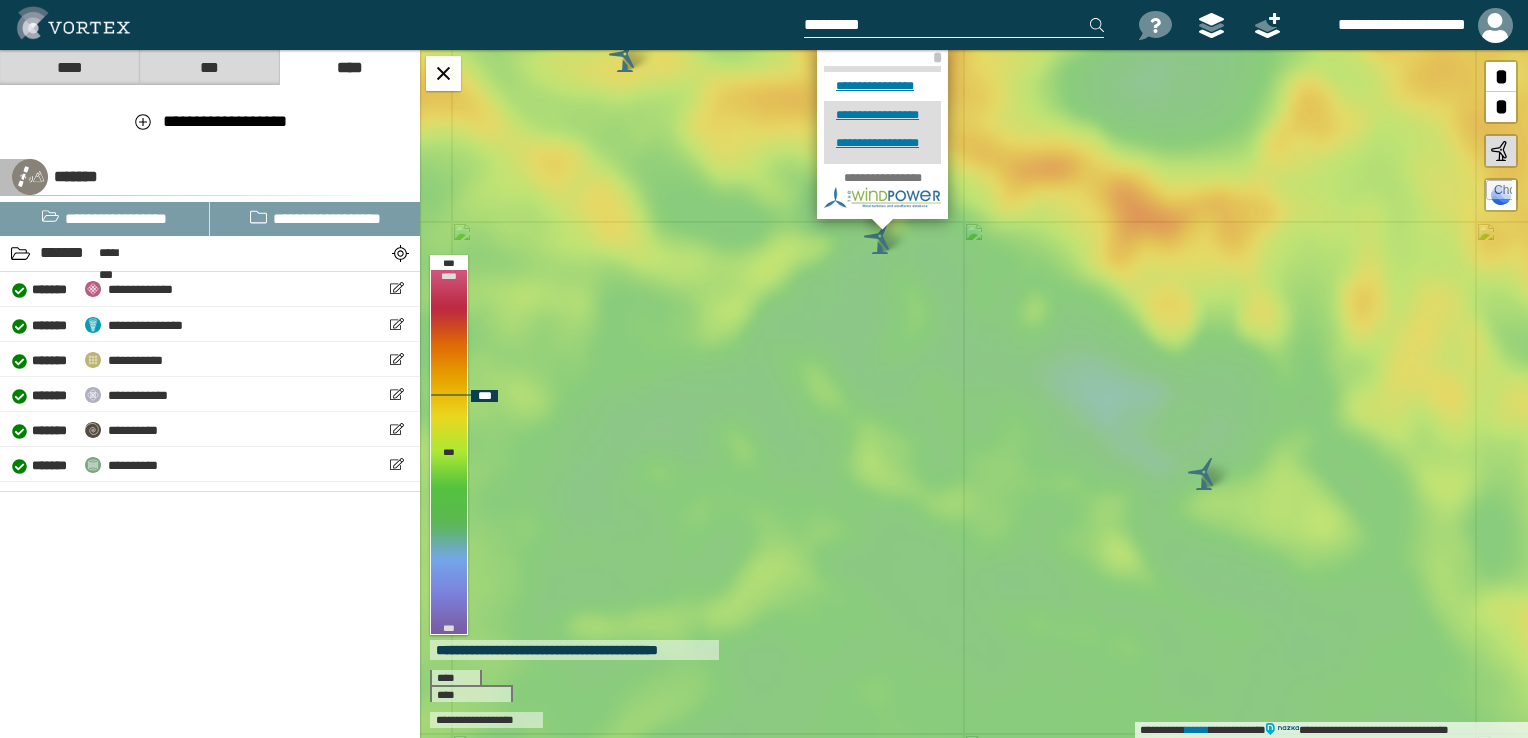 click on "**********" at bounding box center (882, 86) 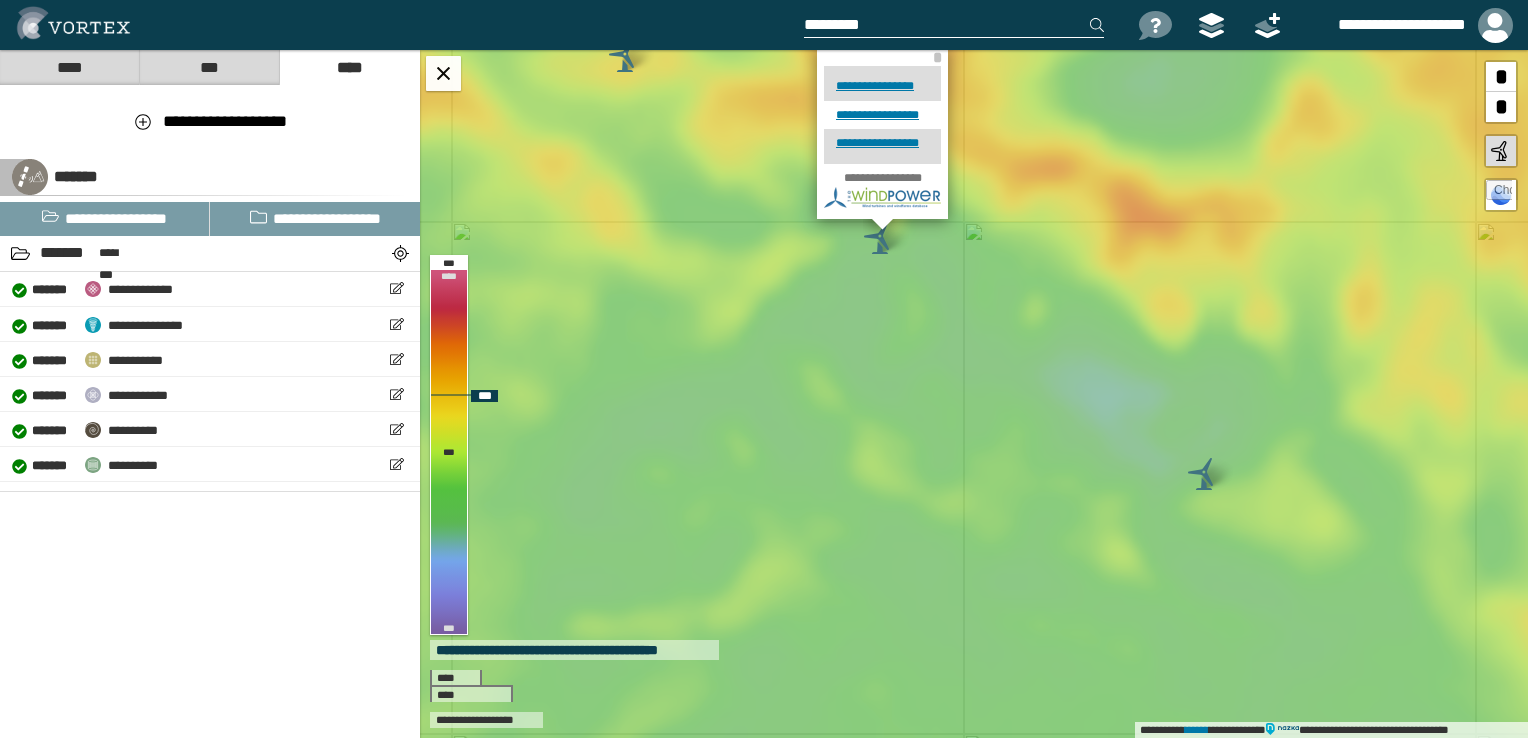 click on "**********" at bounding box center [882, 115] 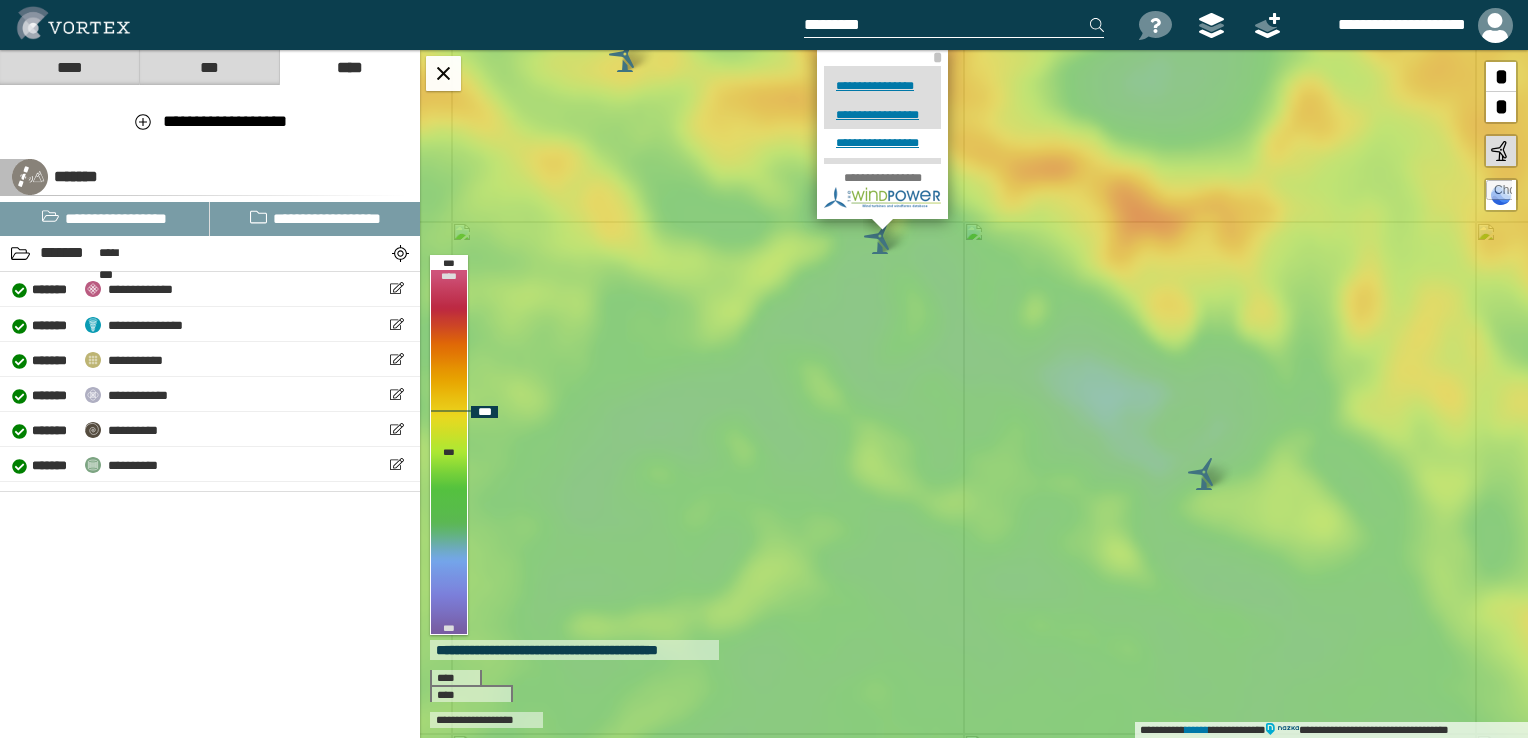 click on "**********" at bounding box center [882, 143] 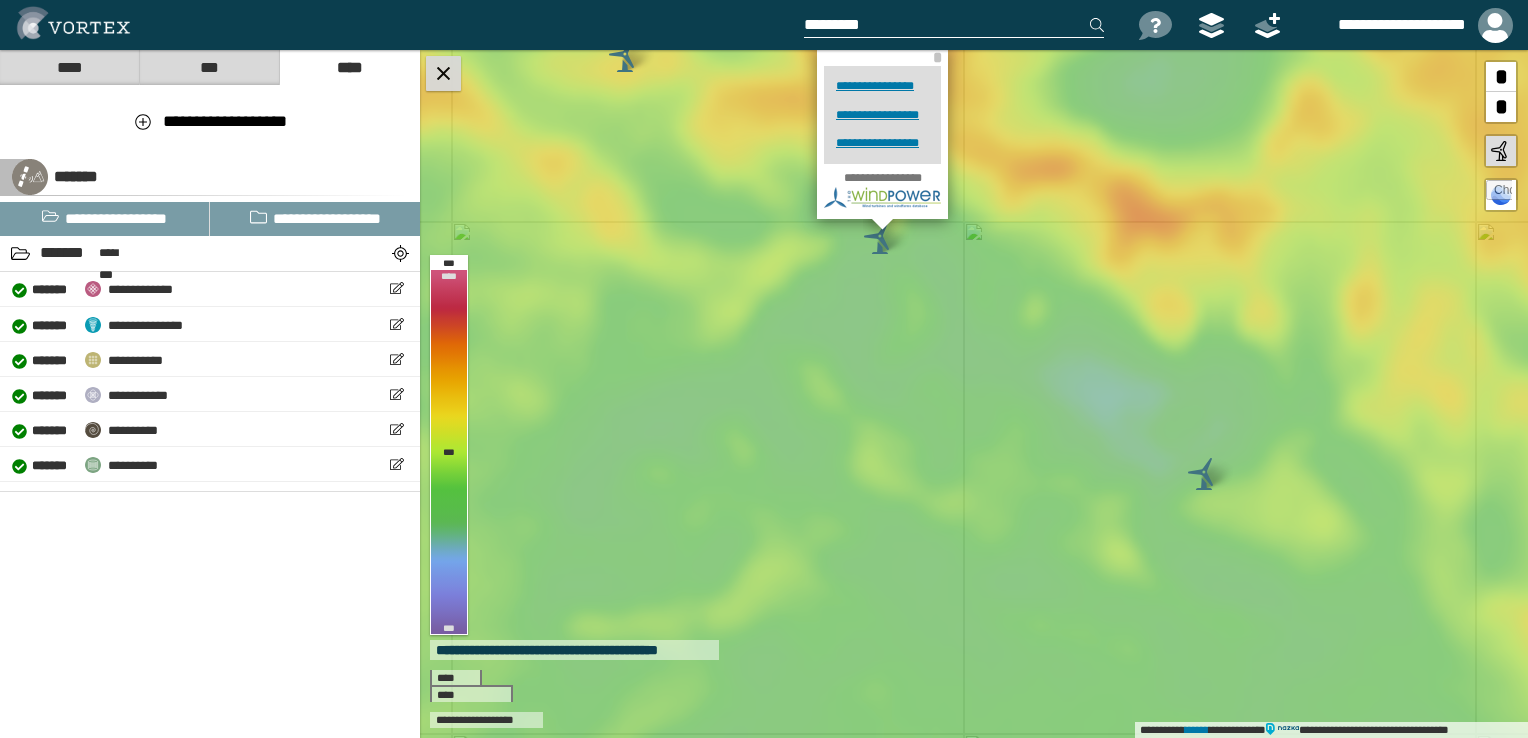 click at bounding box center (443, 73) 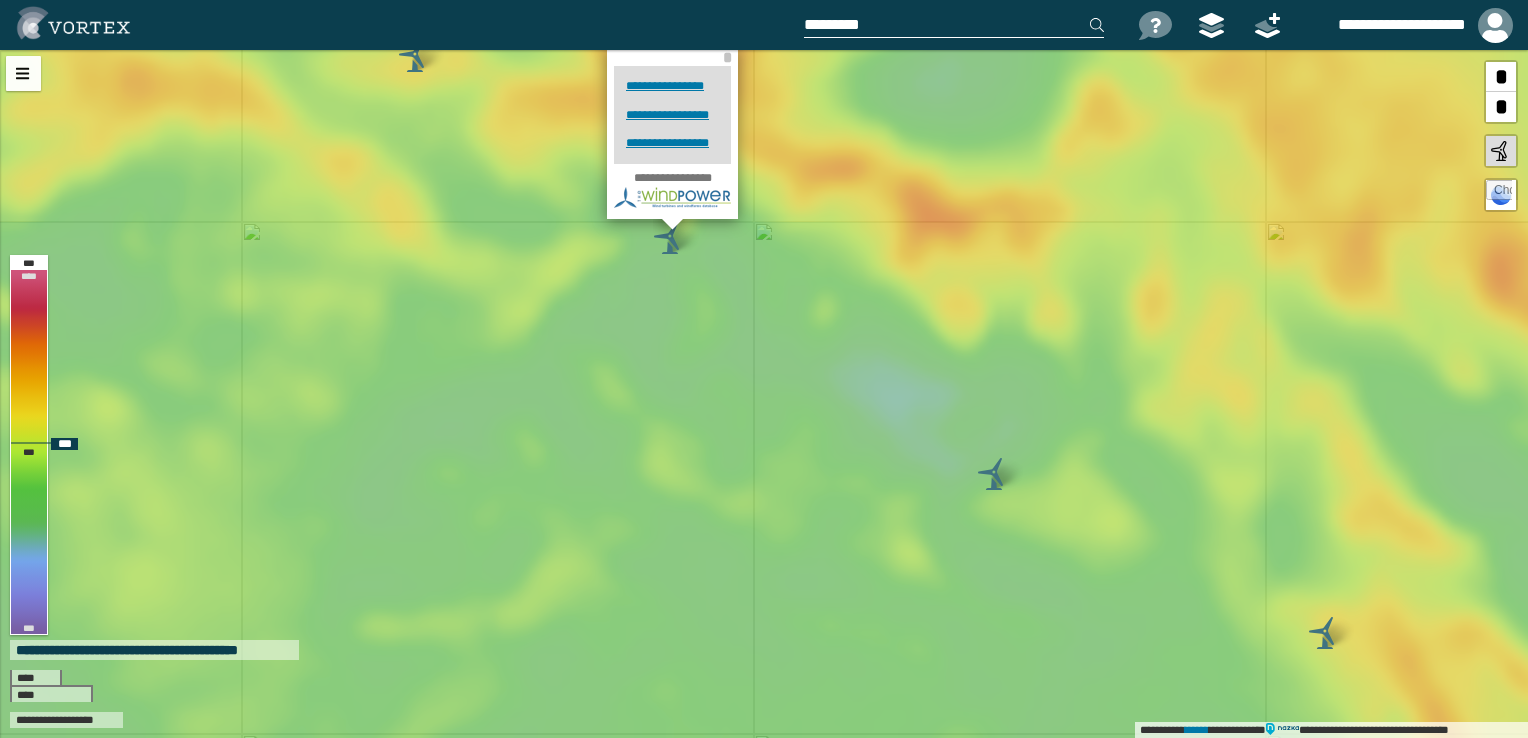 click on "**********" at bounding box center (764, 394) 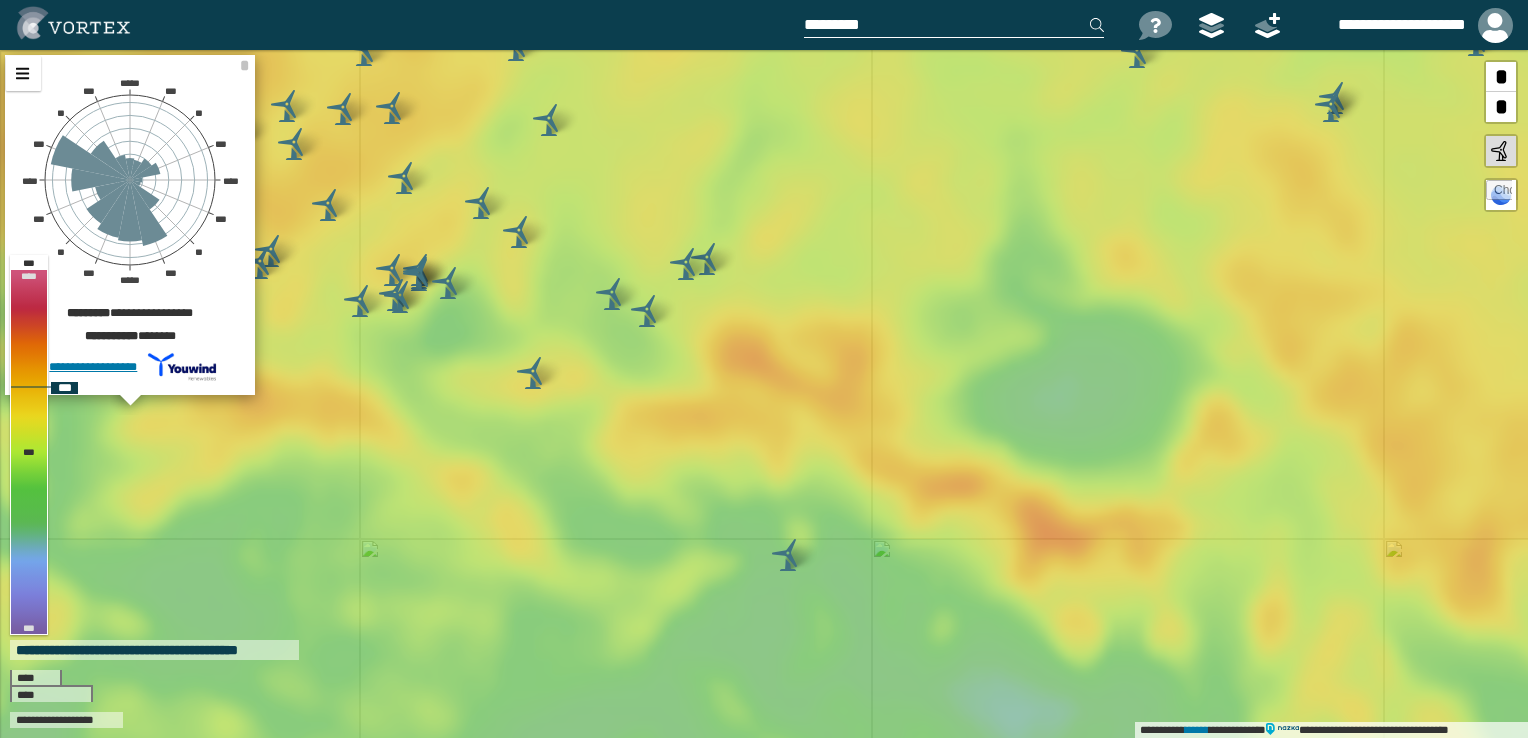 click on "**********" at bounding box center (764, 394) 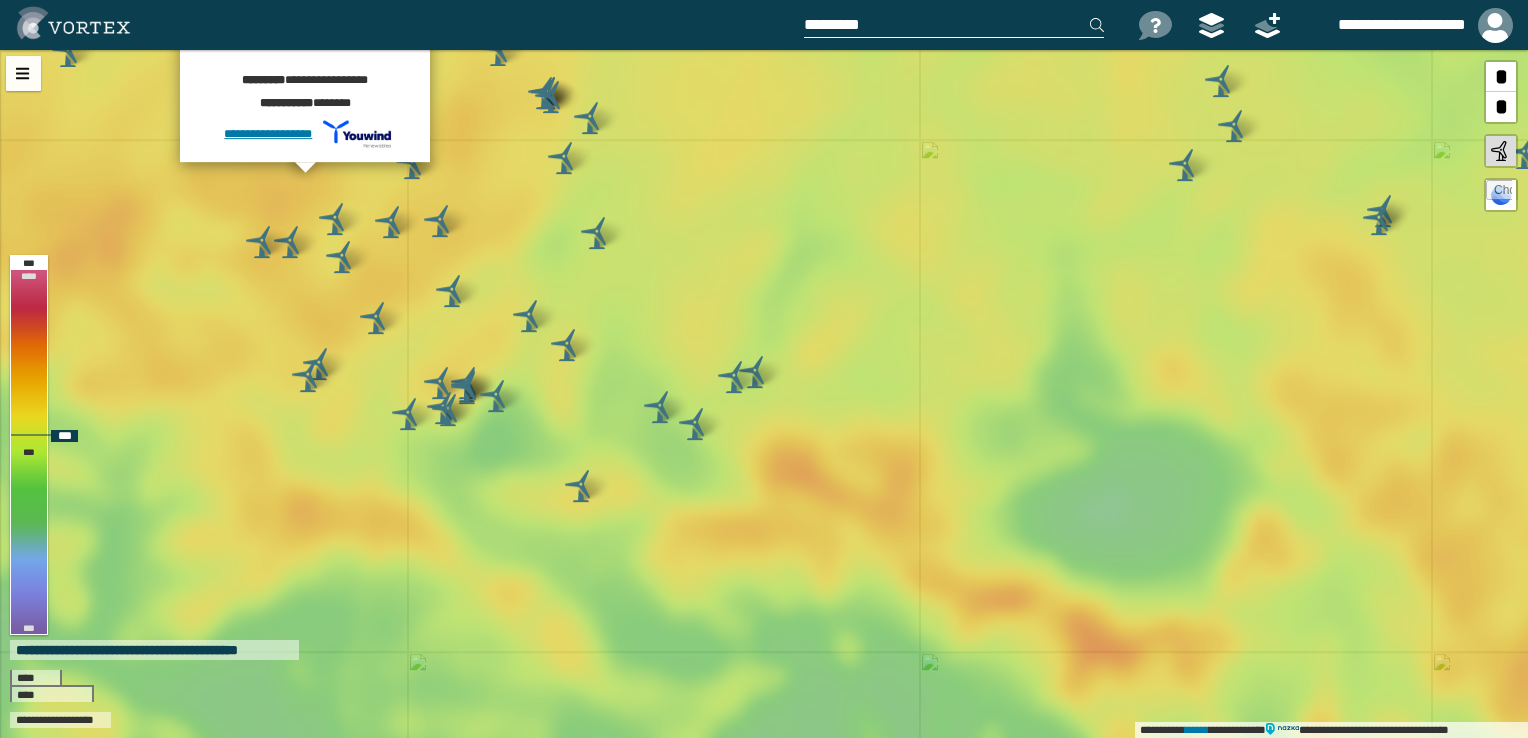drag, startPoint x: 647, startPoint y: 498, endPoint x: 700, endPoint y: 235, distance: 268.28717 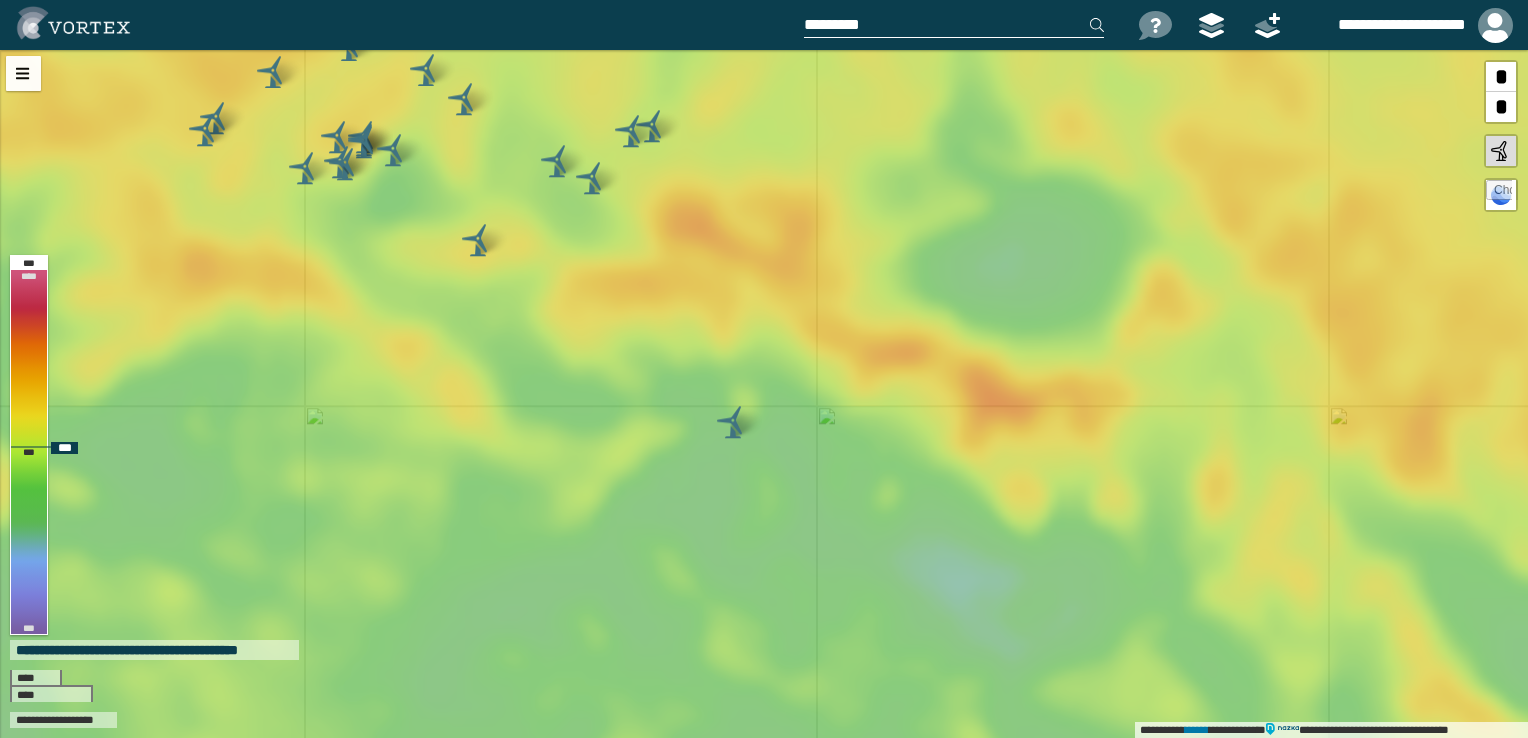 drag, startPoint x: 768, startPoint y: 342, endPoint x: 649, endPoint y: 110, distance: 260.73932 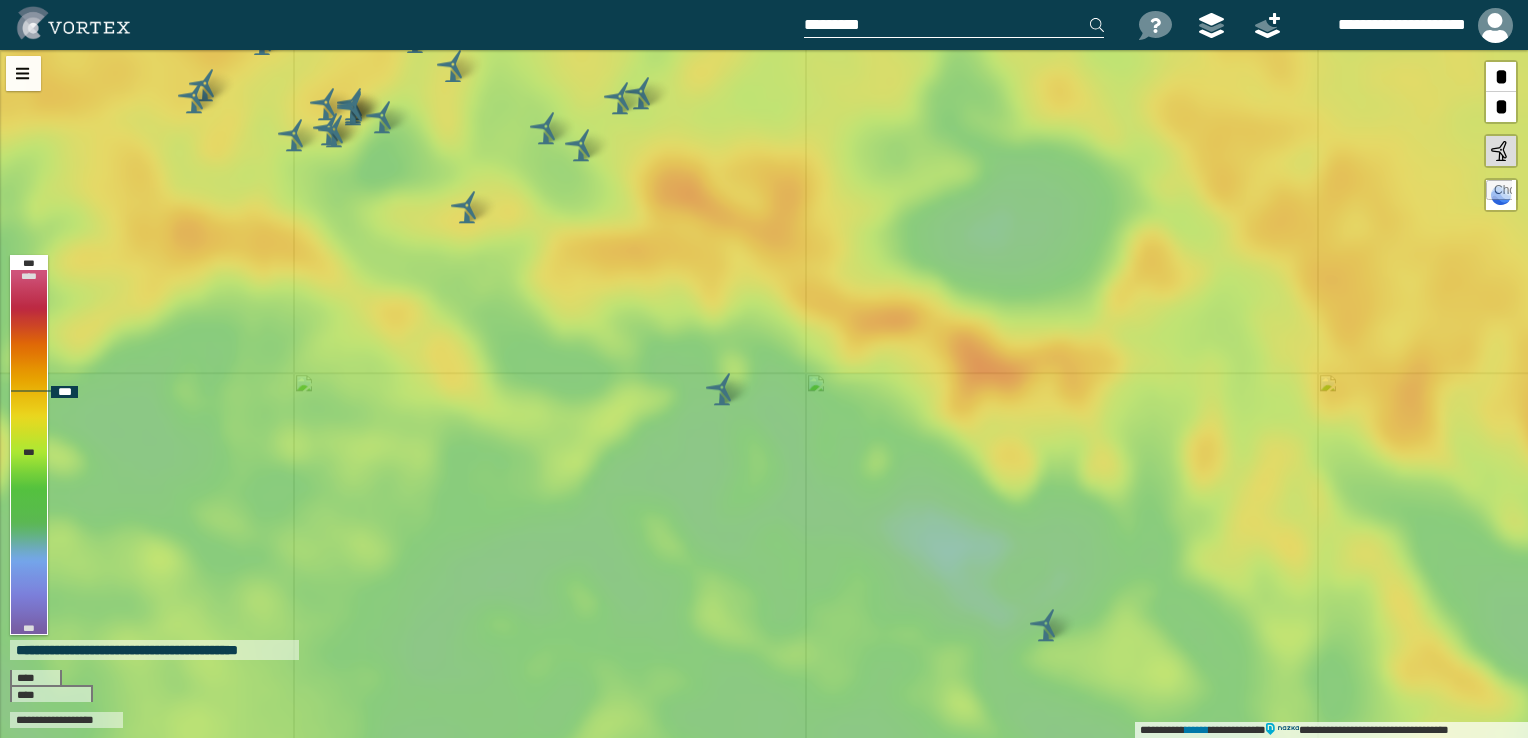 drag, startPoint x: 675, startPoint y: 261, endPoint x: 670, endPoint y: 53, distance: 208.06009 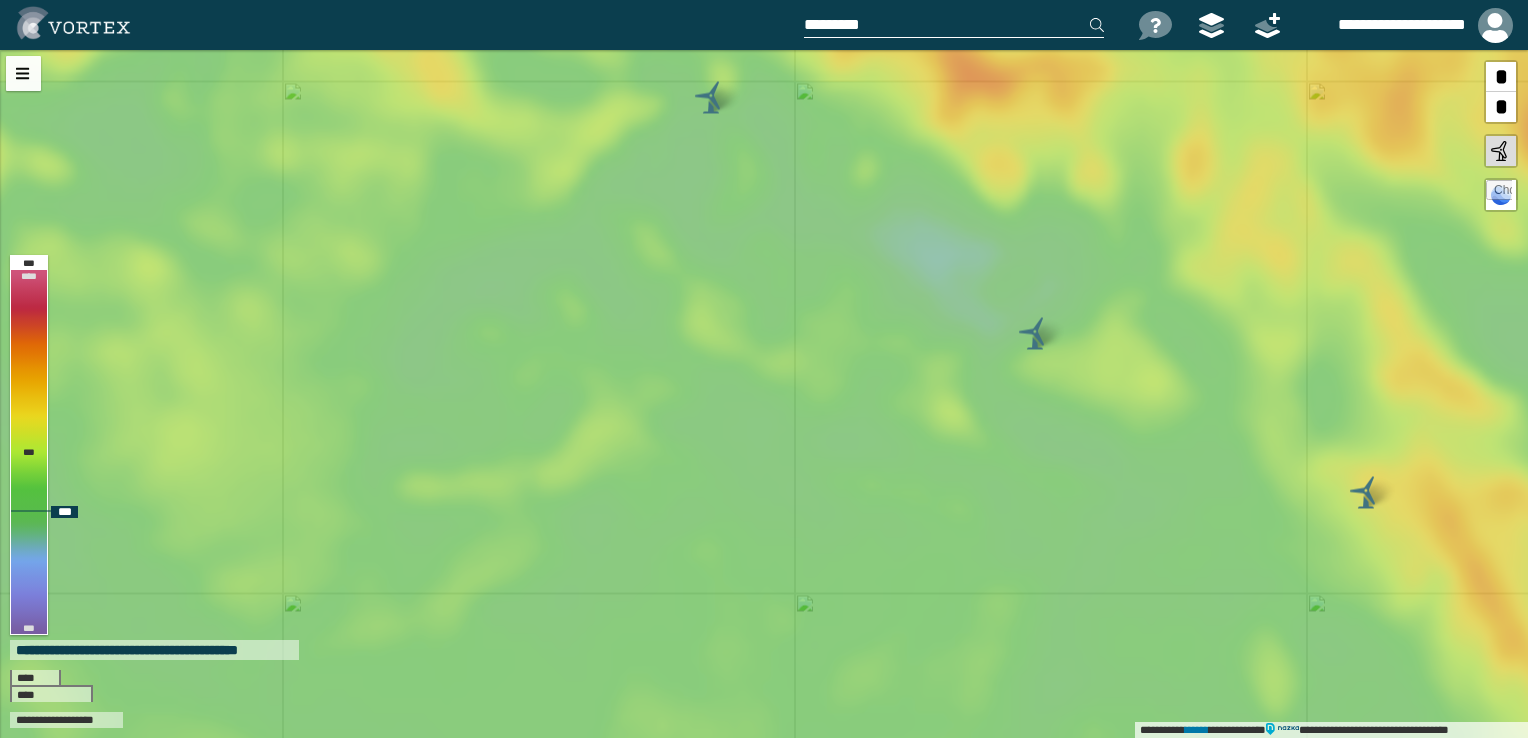 drag, startPoint x: 780, startPoint y: 283, endPoint x: 766, endPoint y: 115, distance: 168.58232 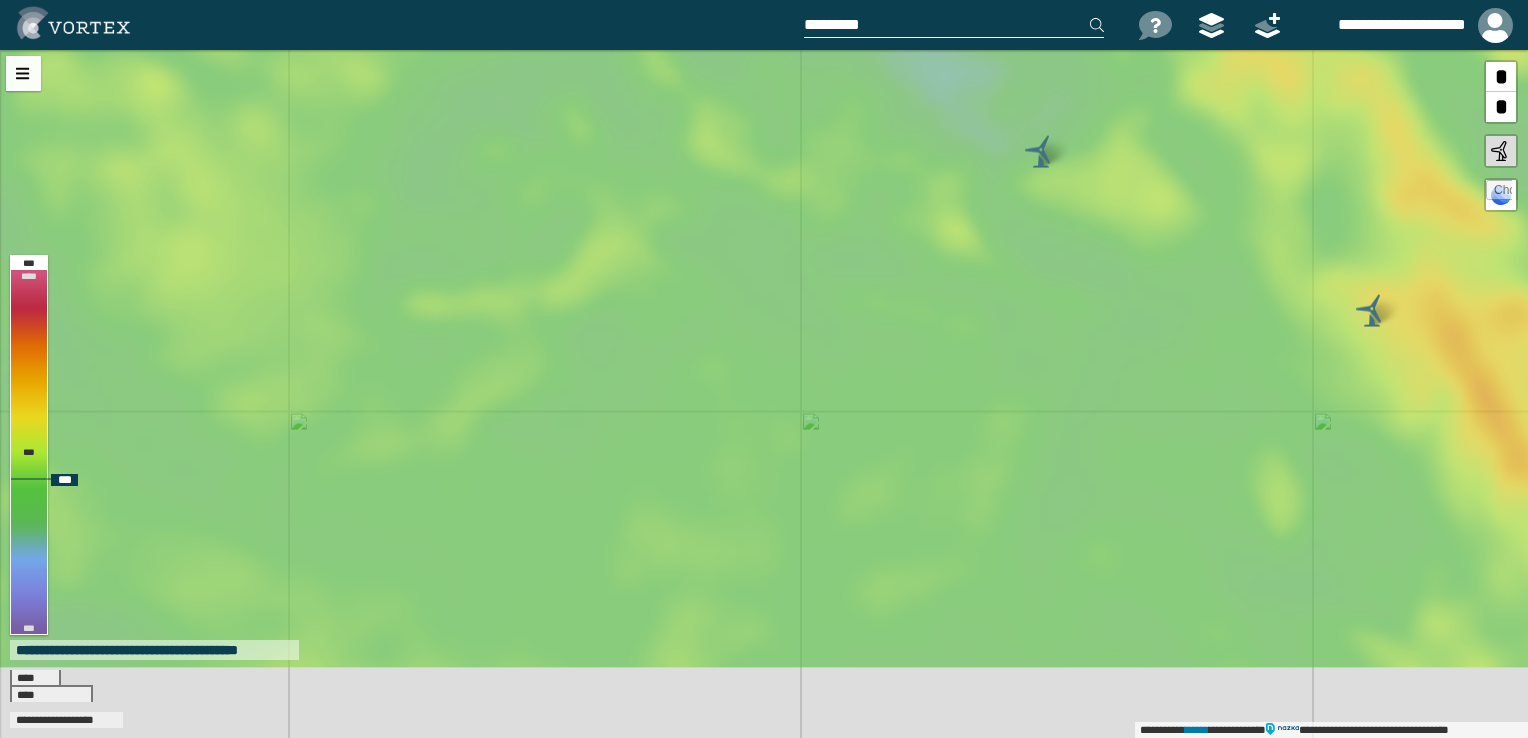 drag, startPoint x: 804, startPoint y: 333, endPoint x: 820, endPoint y: 203, distance: 130.98091 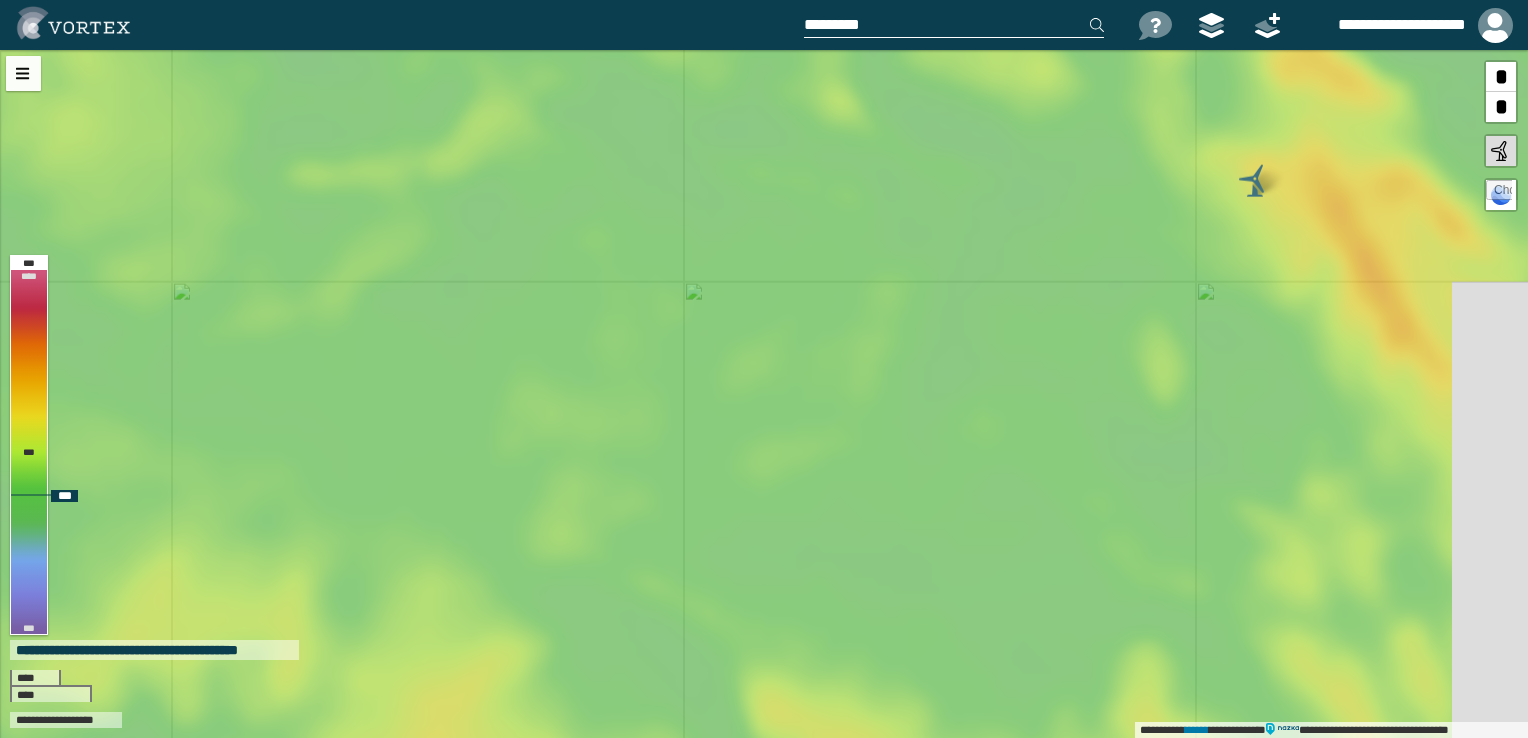 drag, startPoint x: 837, startPoint y: 286, endPoint x: 718, endPoint y: 171, distance: 165.48715 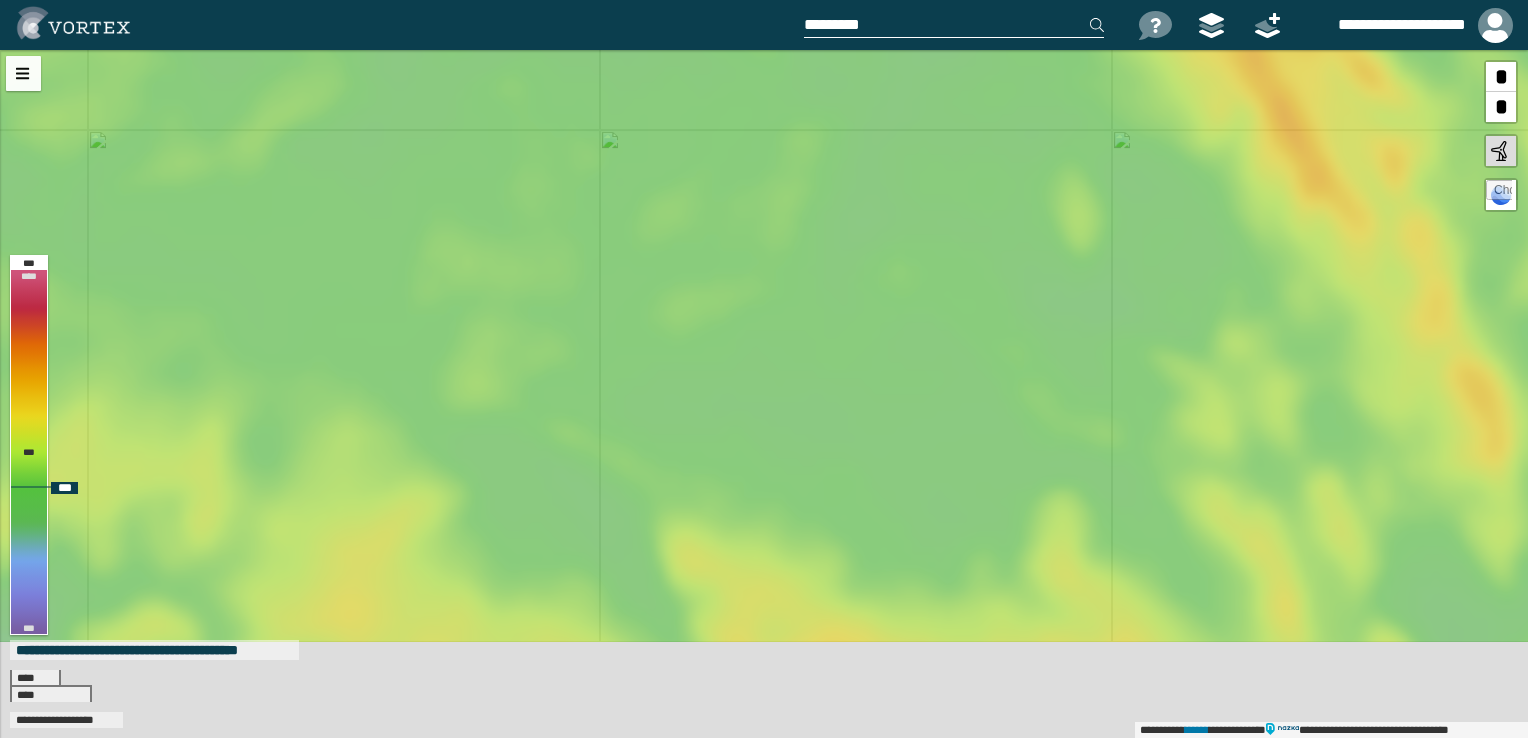 drag, startPoint x: 780, startPoint y: 256, endPoint x: 698, endPoint y: 107, distance: 170.07352 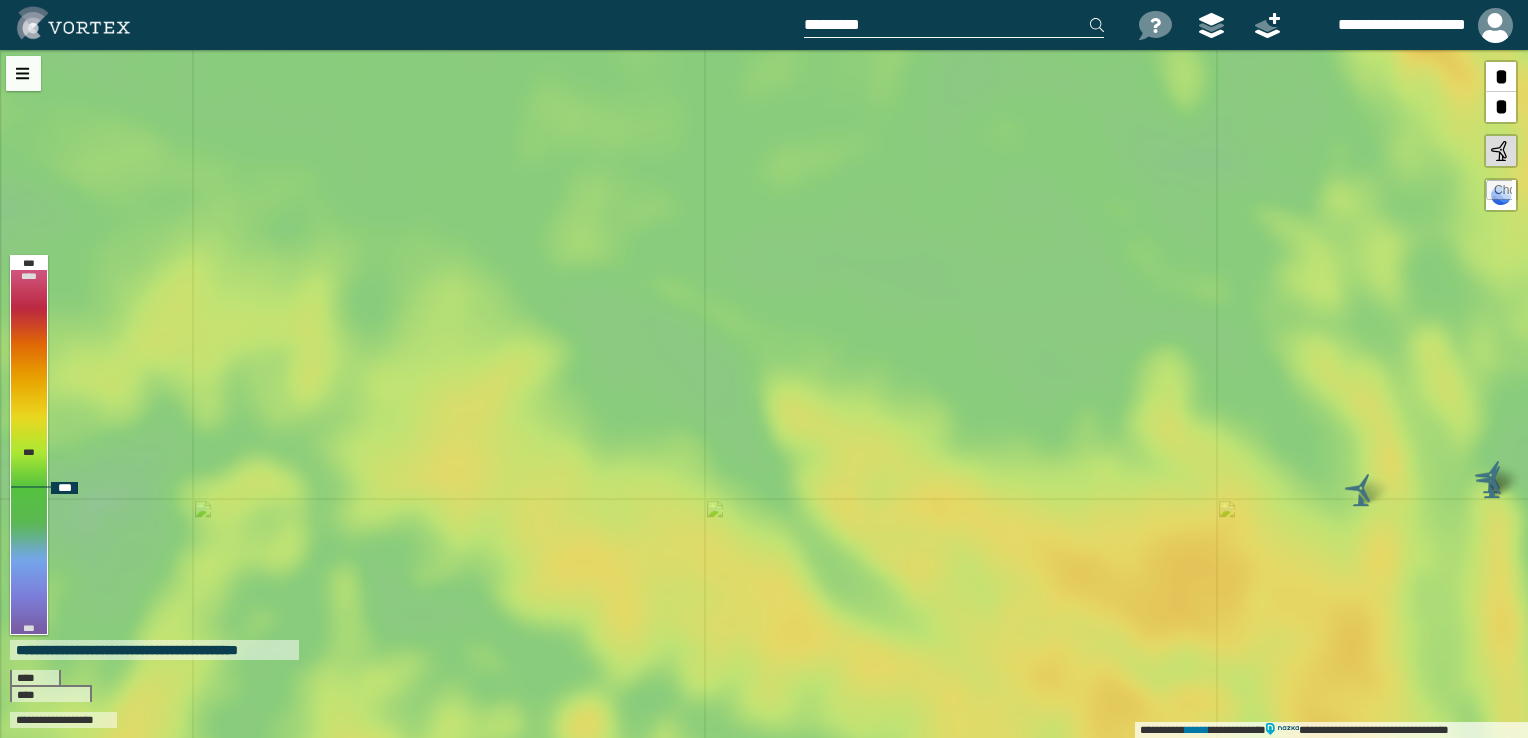 drag, startPoint x: 708, startPoint y: 206, endPoint x: 815, endPoint y: 64, distance: 177.80045 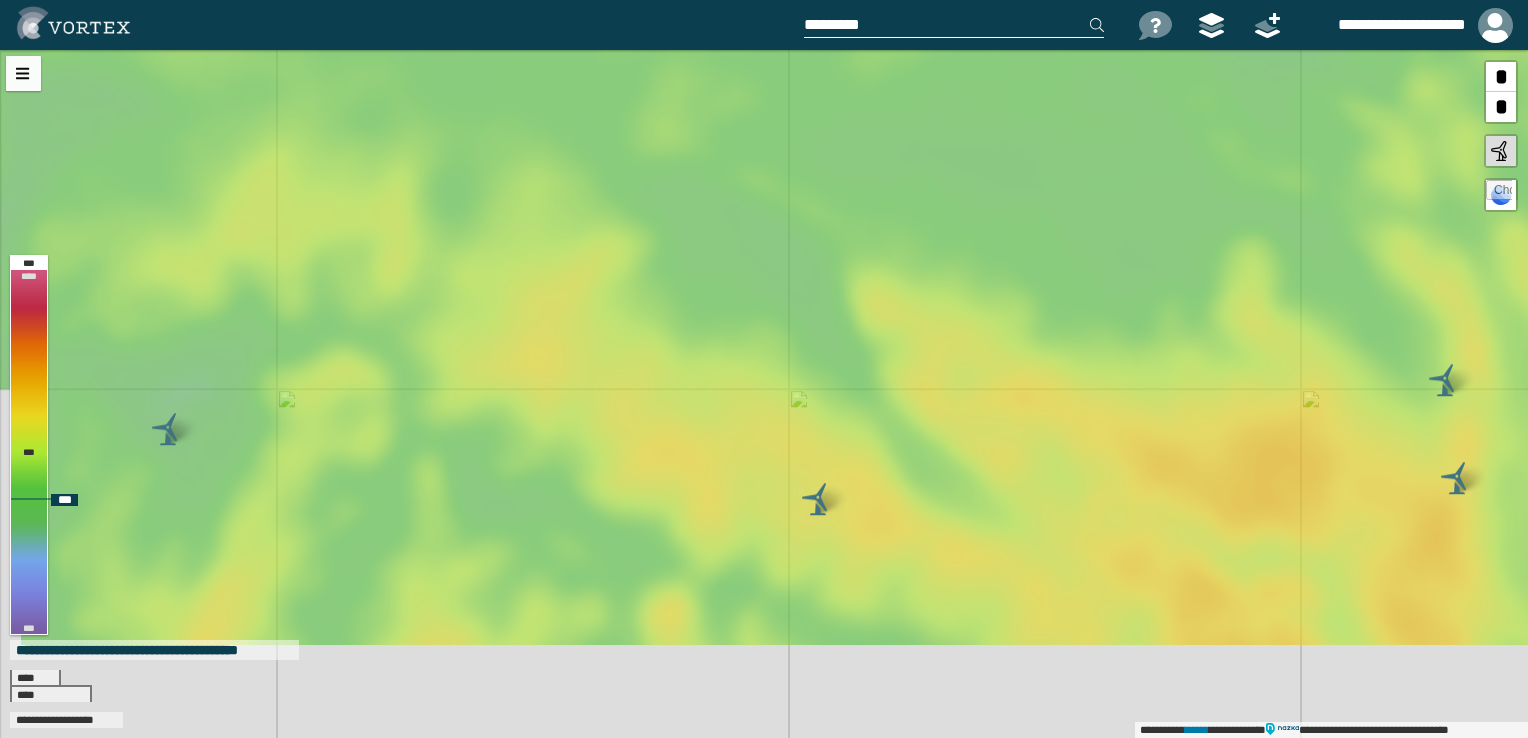 drag, startPoint x: 770, startPoint y: 255, endPoint x: 854, endPoint y: 144, distance: 139.2013 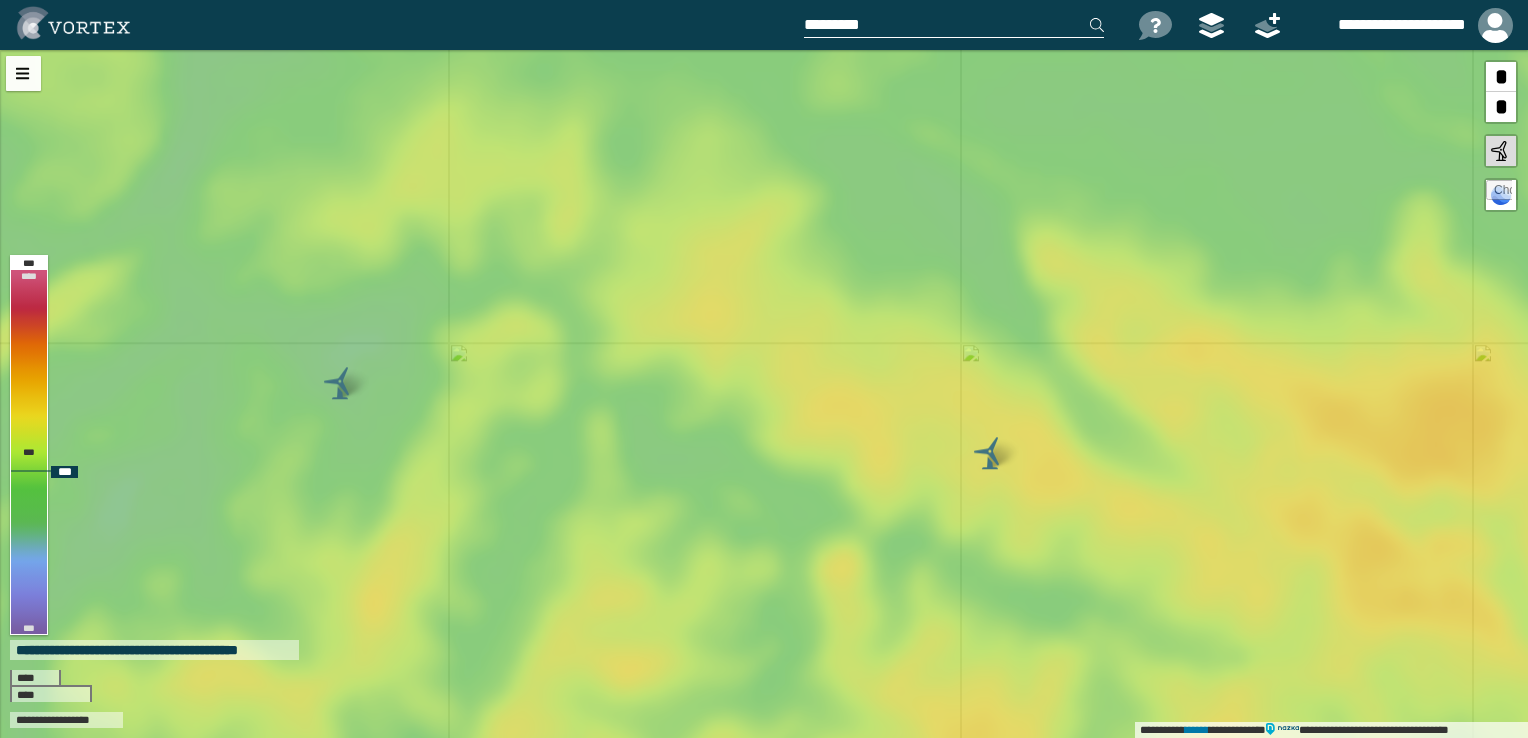 drag, startPoint x: 740, startPoint y: 335, endPoint x: 922, endPoint y: 289, distance: 187.7232 